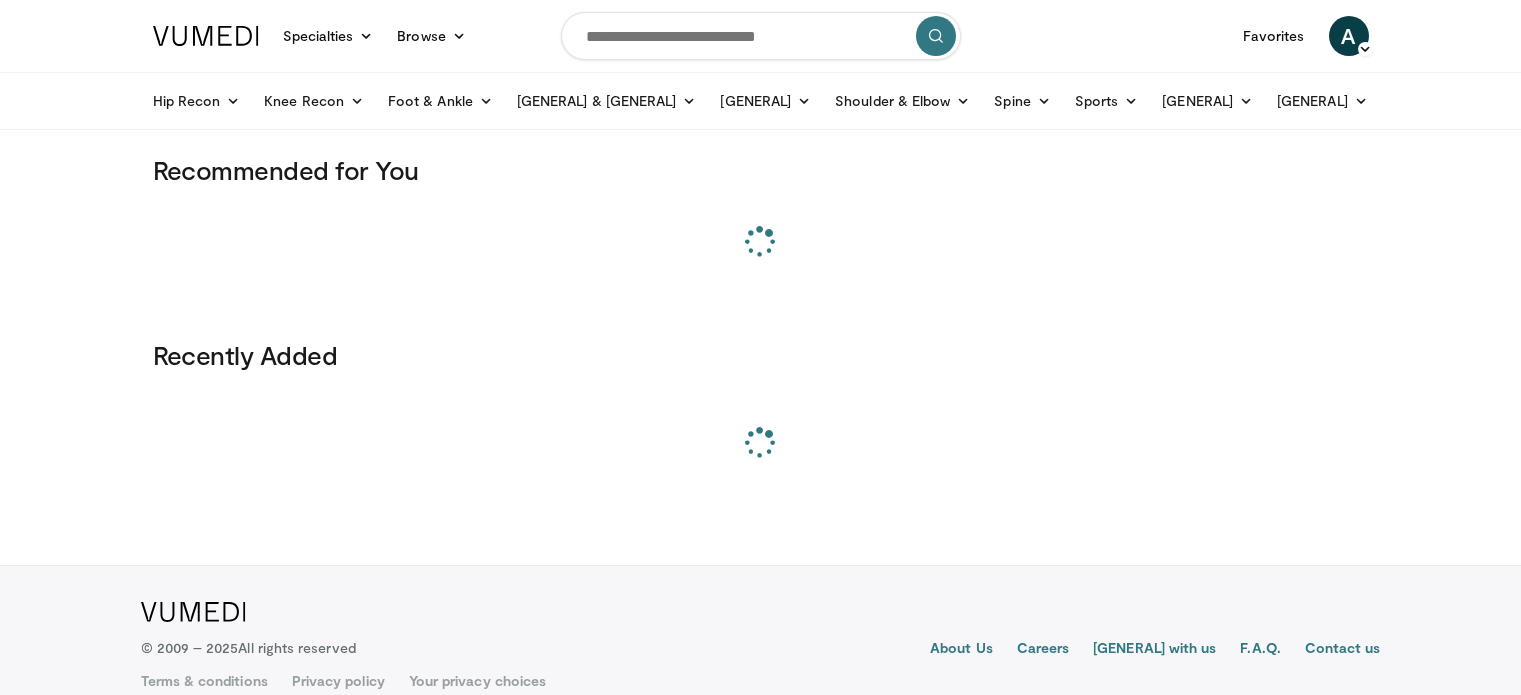 scroll, scrollTop: 0, scrollLeft: 0, axis: both 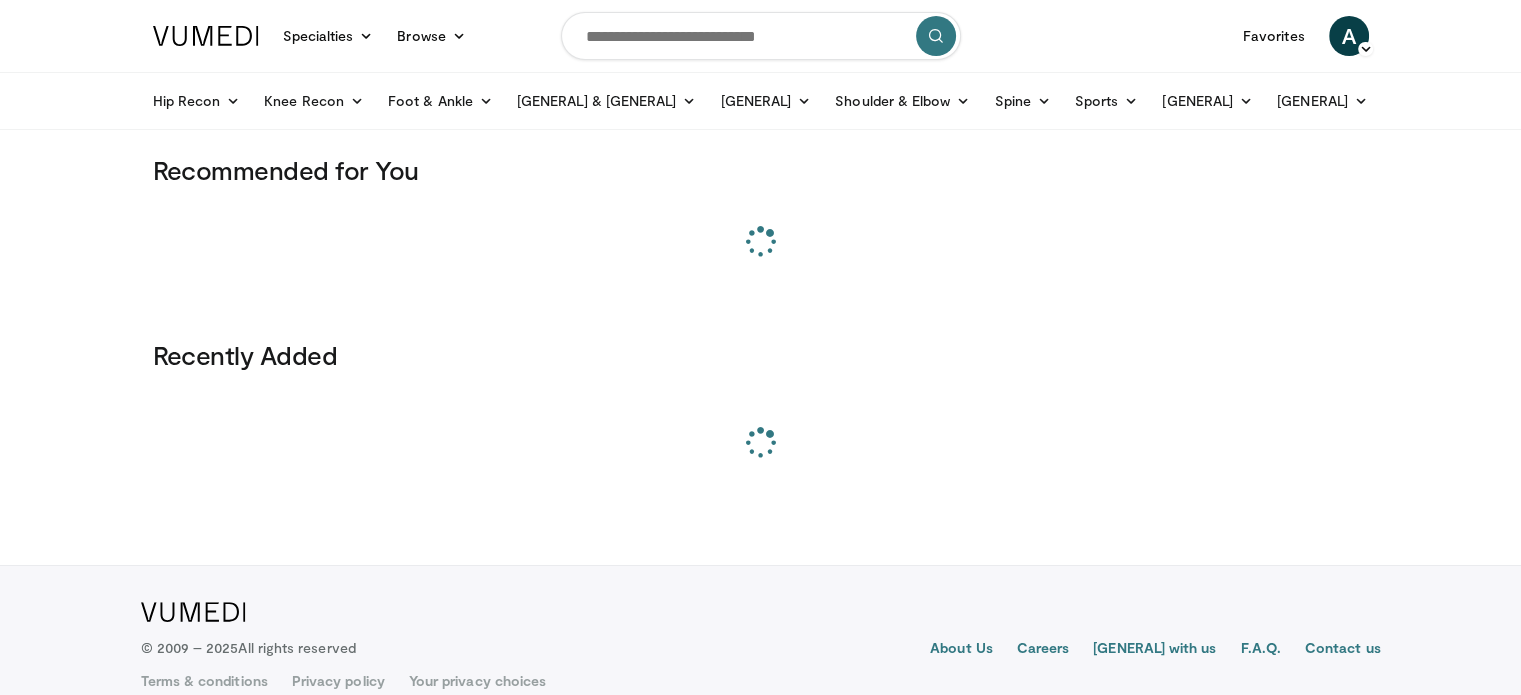 click at bounding box center (761, 36) 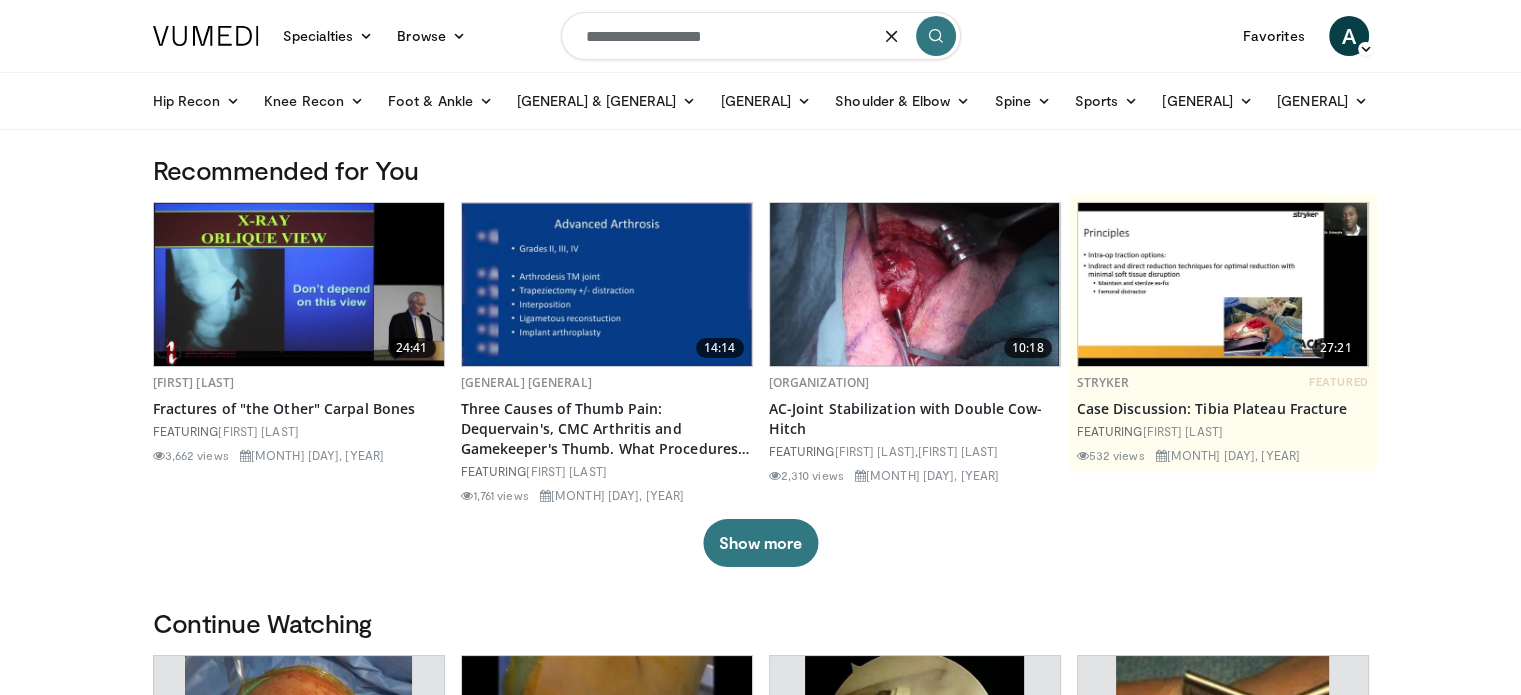 type on "**********" 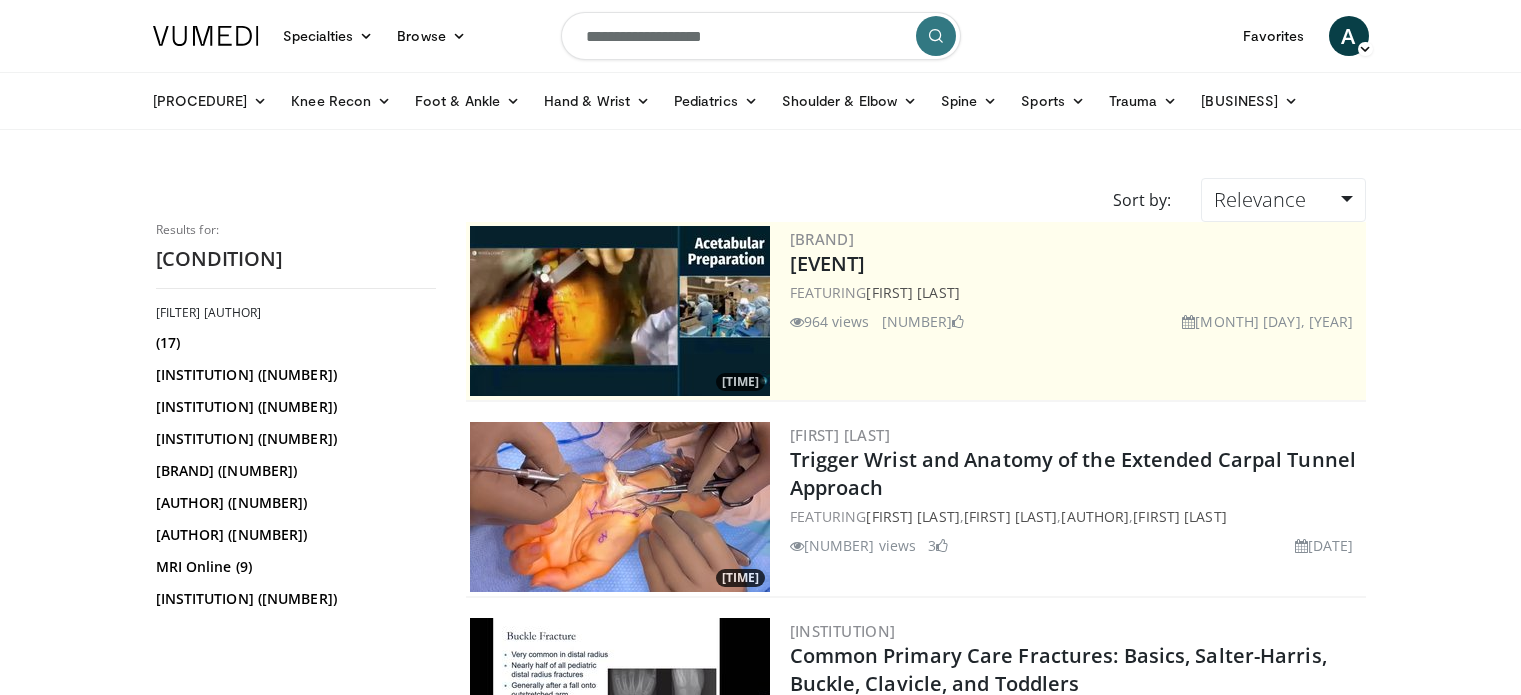 scroll, scrollTop: 0, scrollLeft: 0, axis: both 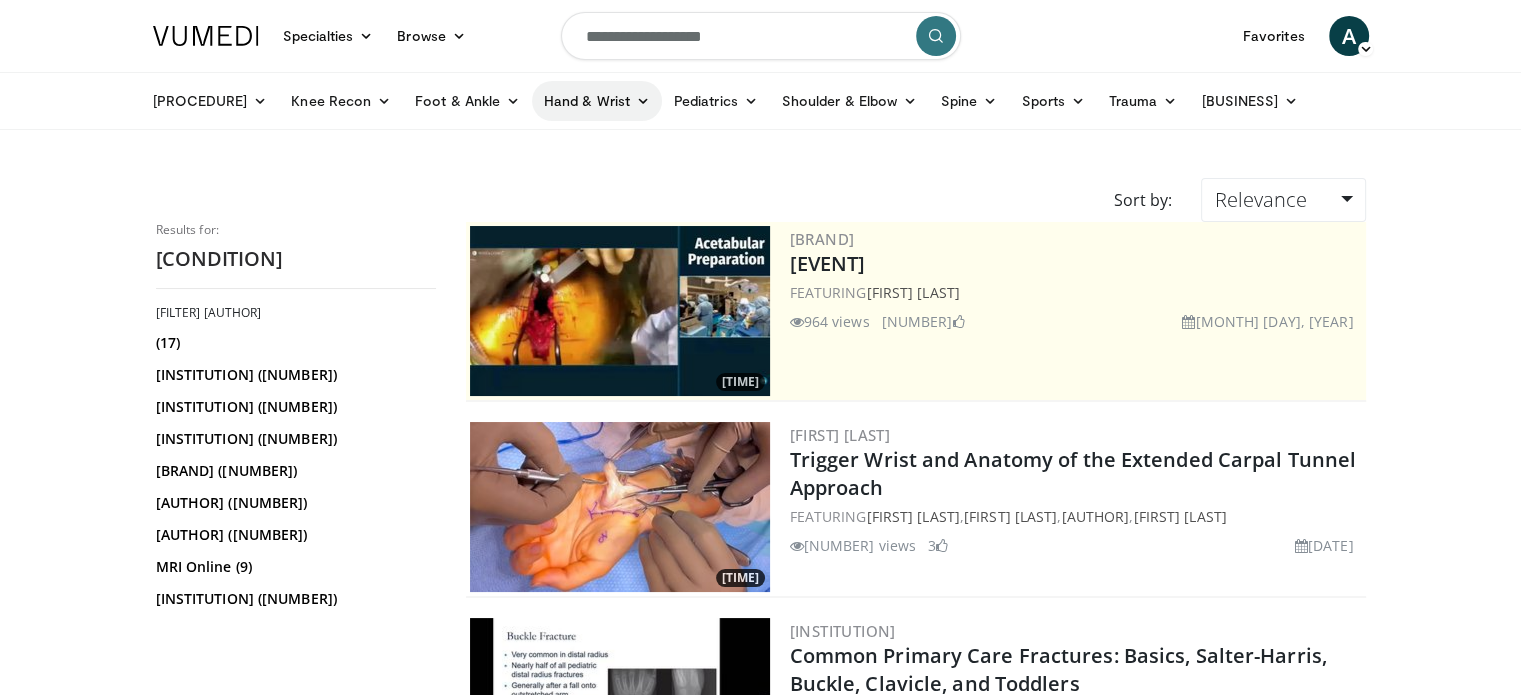 click on "Hand & Wrist" at bounding box center (597, 101) 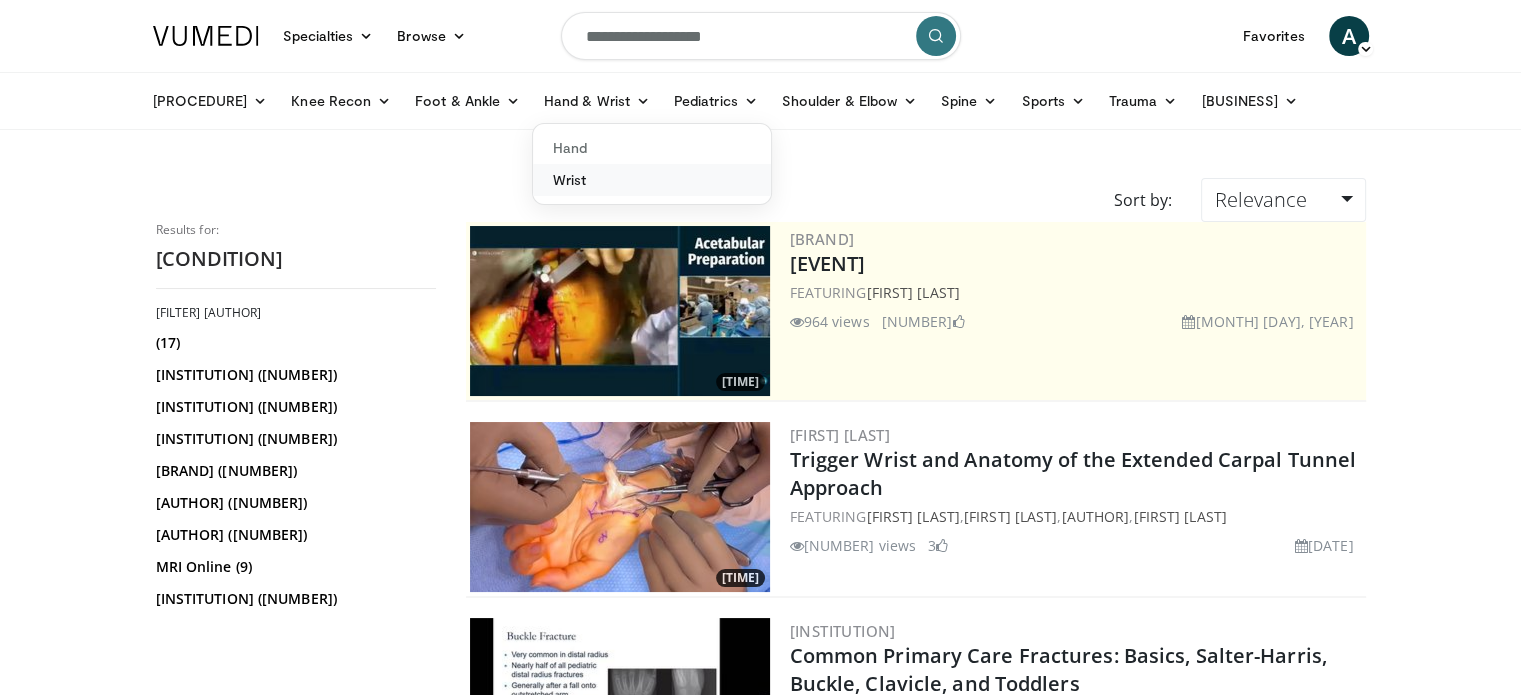 click on "Wrist" at bounding box center [652, 180] 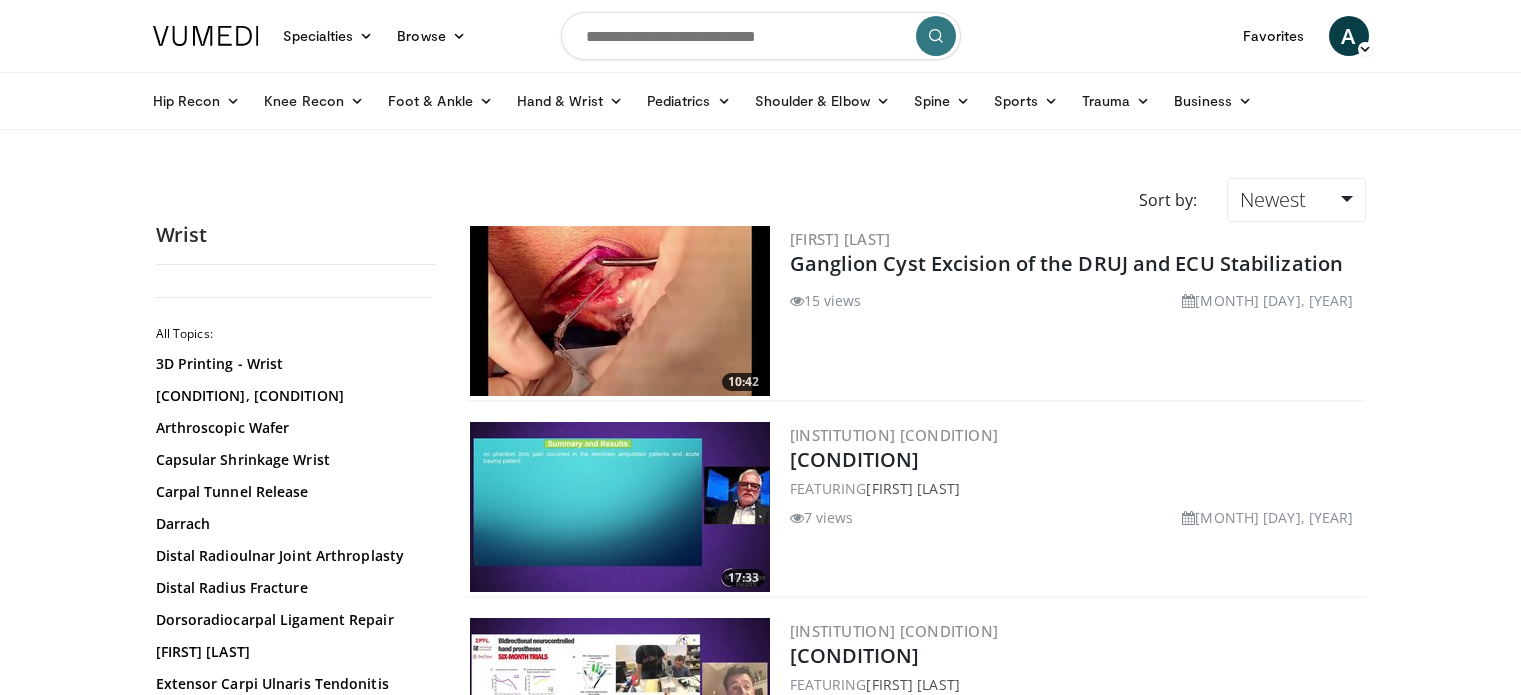 scroll, scrollTop: 0, scrollLeft: 0, axis: both 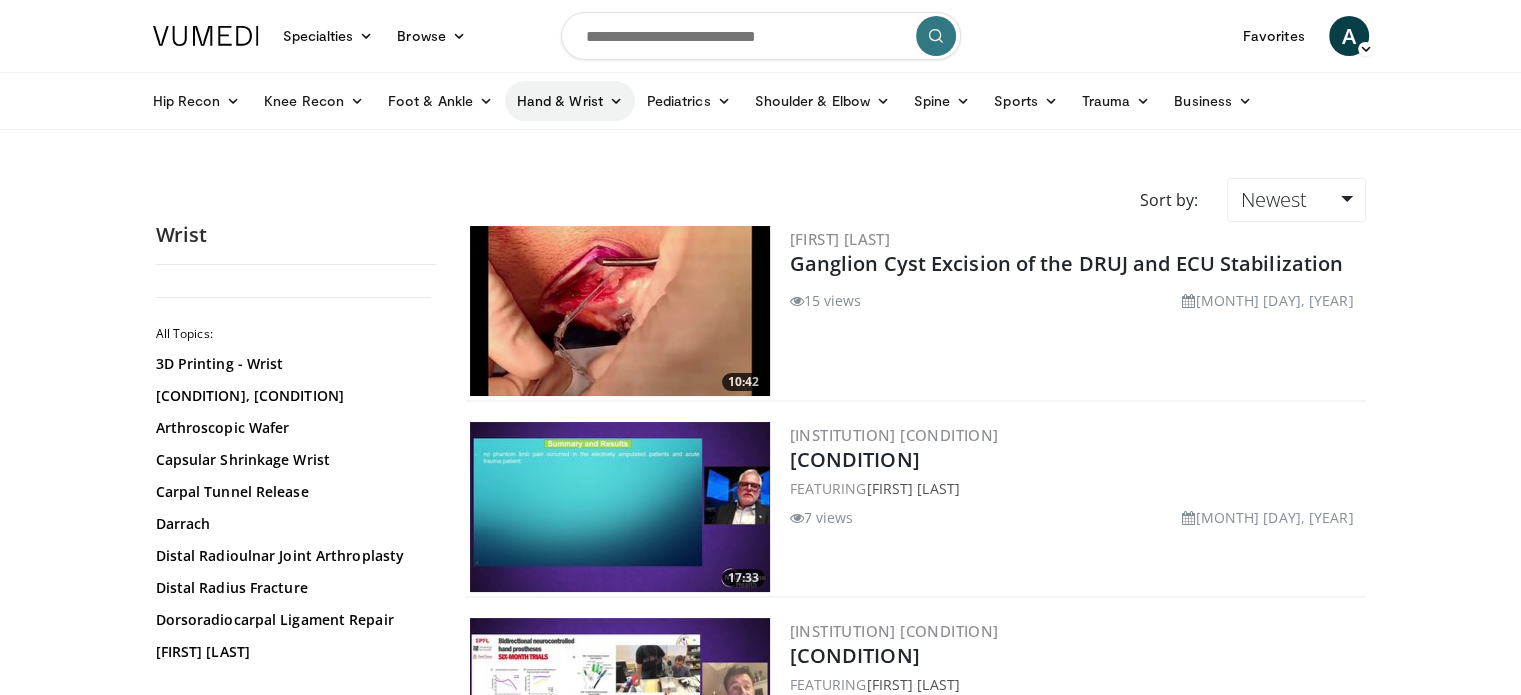 click on "Hand & Wrist" at bounding box center (570, 101) 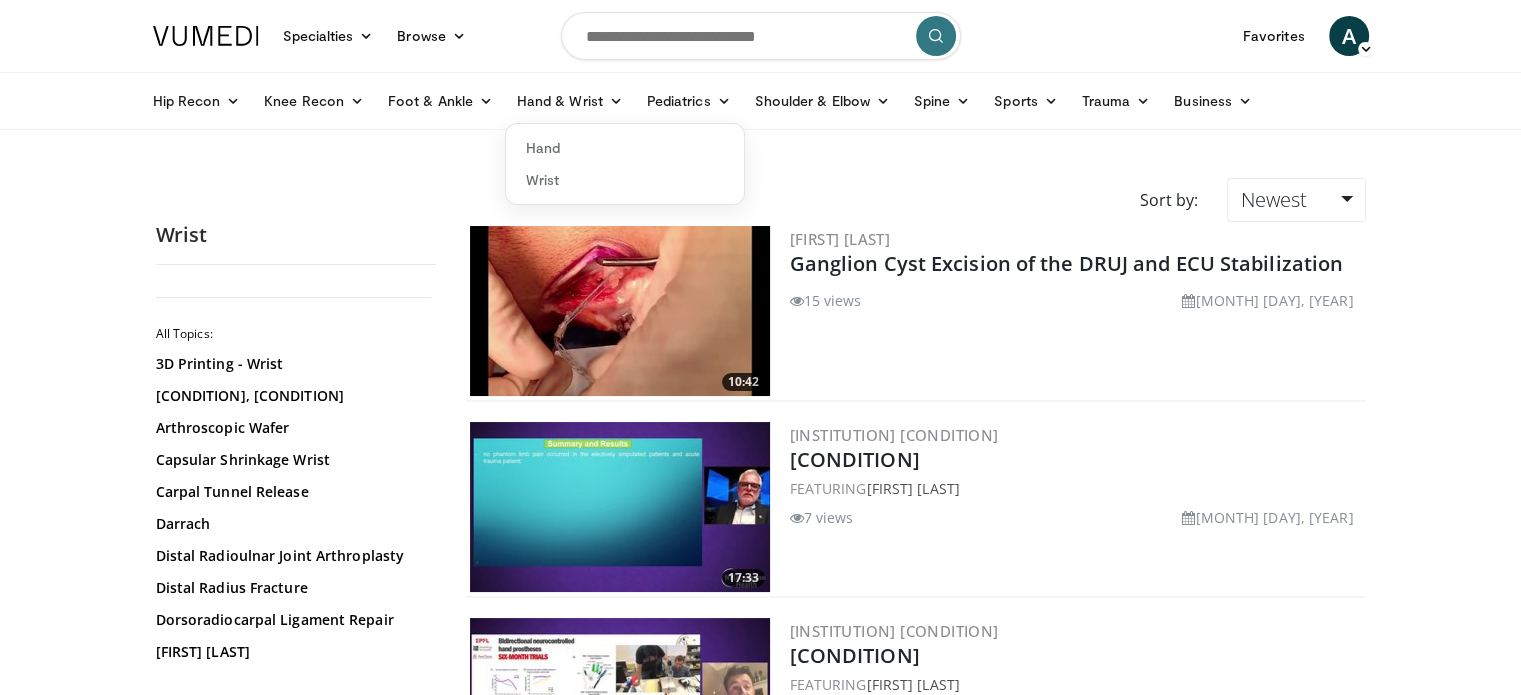 click on "Specialties
Adult & Family Medicine
Allergy, Asthma, Immunology
Anesthesiology
Cardiology
Dental
Dermatology
Endocrinology
Gastroenterology & Hepatology
General Surgery
Hematology & Oncology
Infectious Disease
Nephrology
Neurology
Neurosurgery
Obstetrics & Gynecology
Ophthalmology
Oral Maxillofacial
Orthopaedics
Otolaryngology
Pediatrics
Plastic Surgery
Podiatry
Psychiatry
Pulmonology
Radiation Oncology
Radiology
Rheumatology
Urology" at bounding box center (760, 2687) 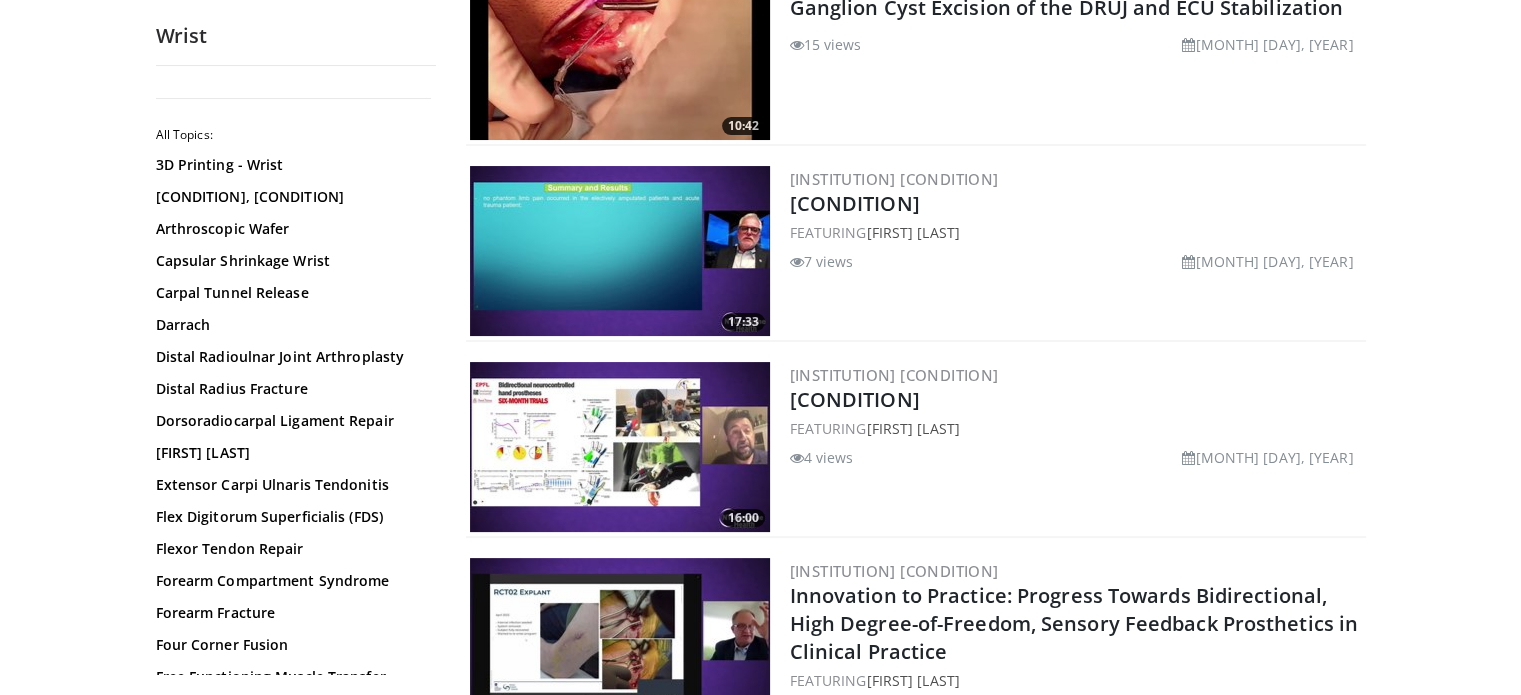 scroll, scrollTop: 300, scrollLeft: 0, axis: vertical 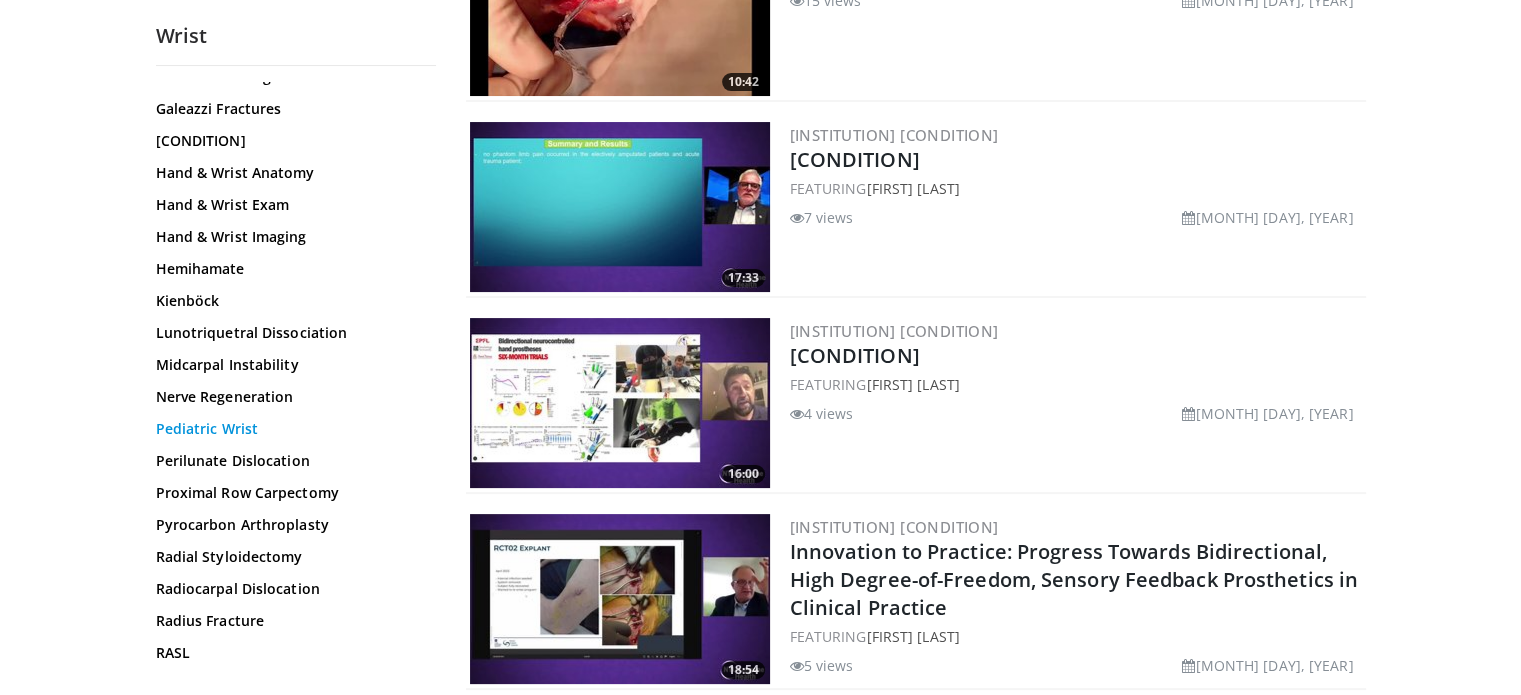 click on "Pediatric Wrist" at bounding box center [291, 429] 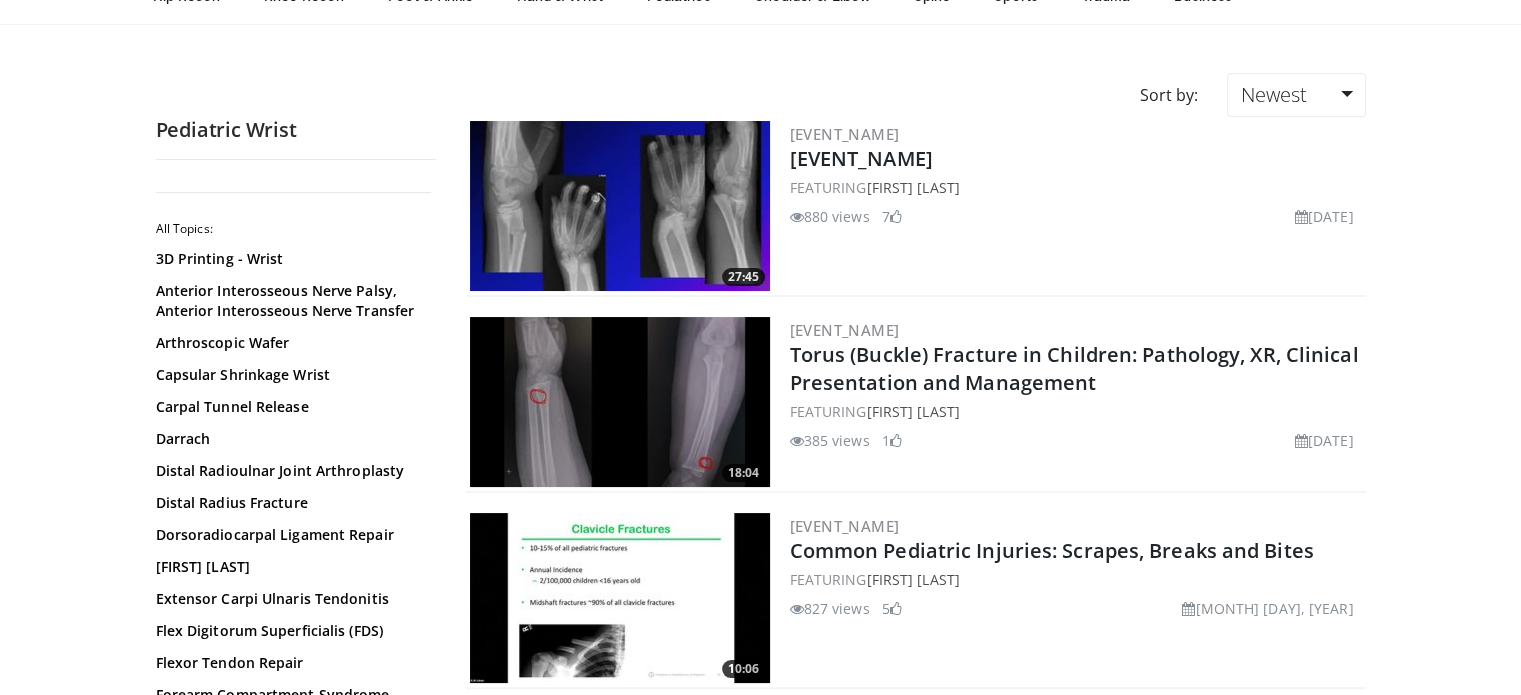 scroll, scrollTop: 0, scrollLeft: 0, axis: both 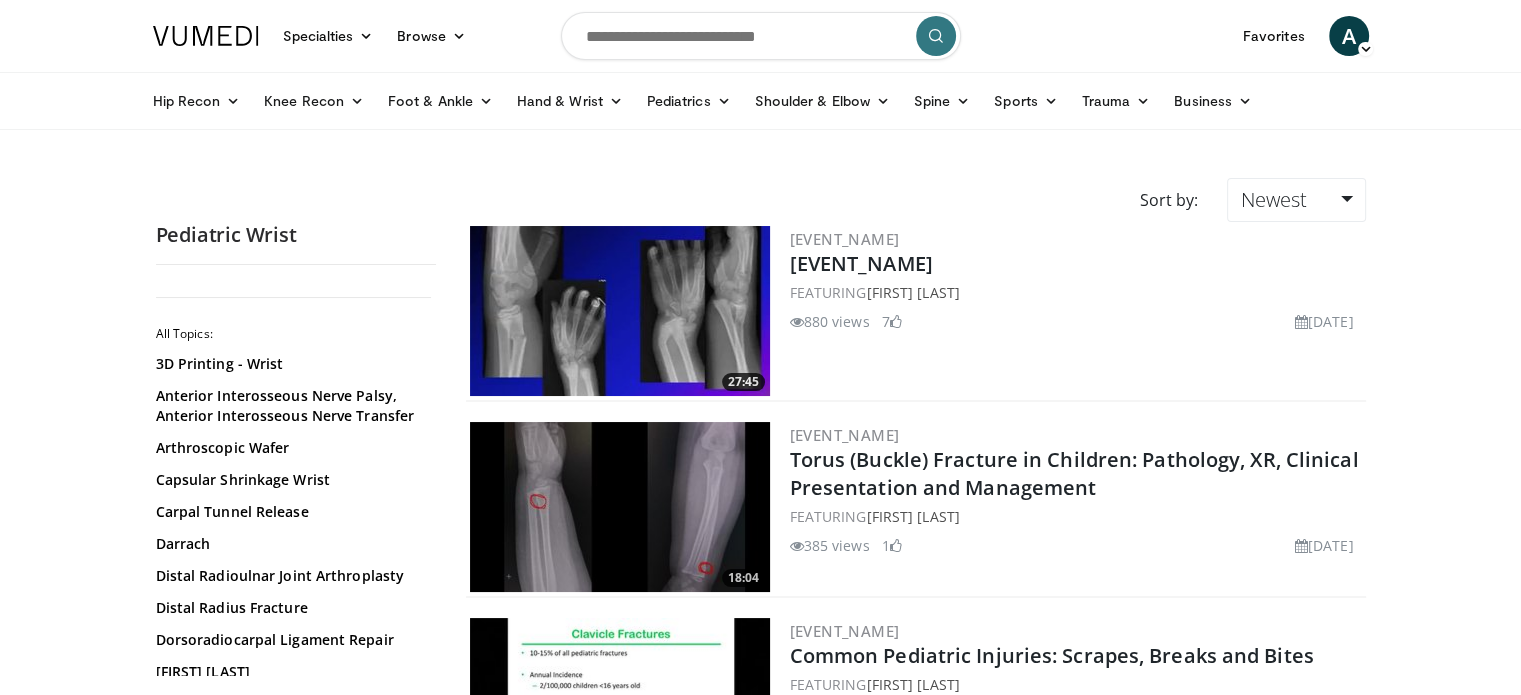 click at bounding box center (620, 311) 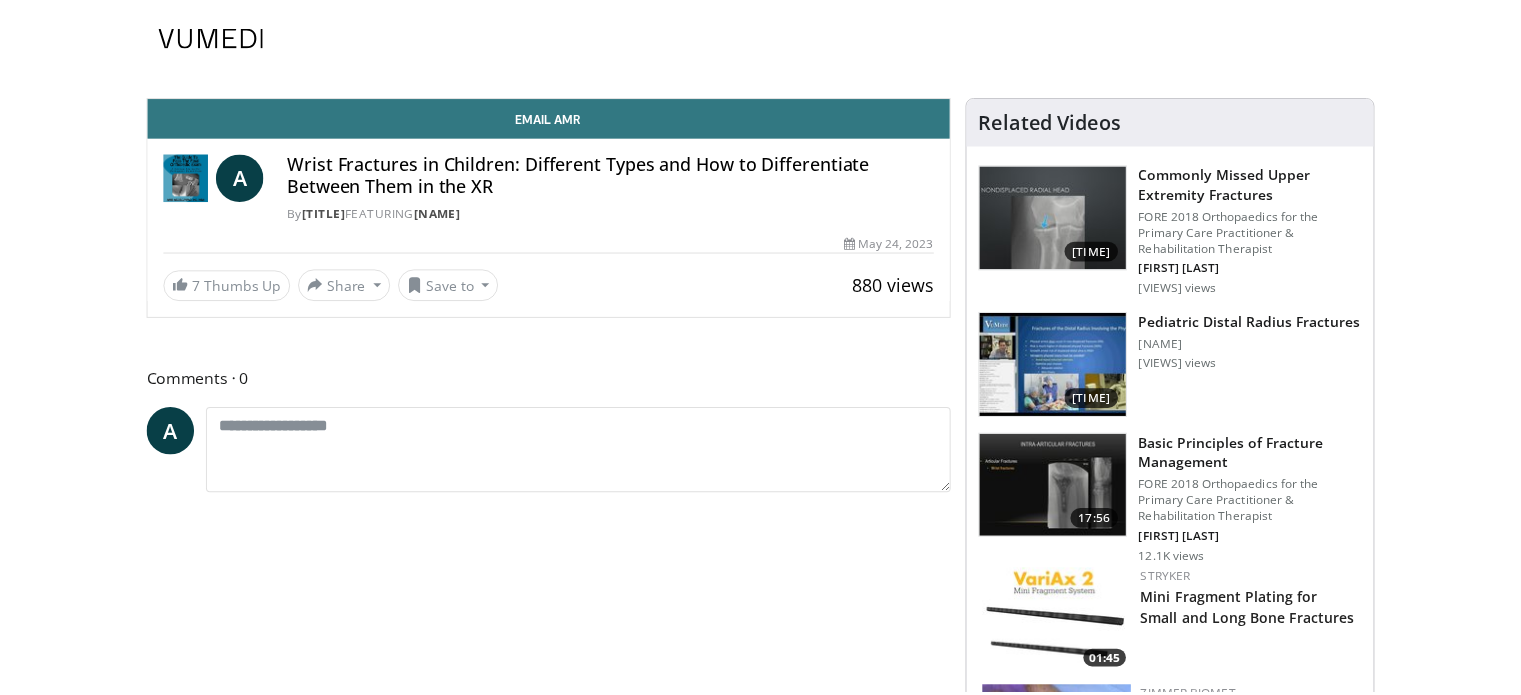 scroll, scrollTop: 0, scrollLeft: 0, axis: both 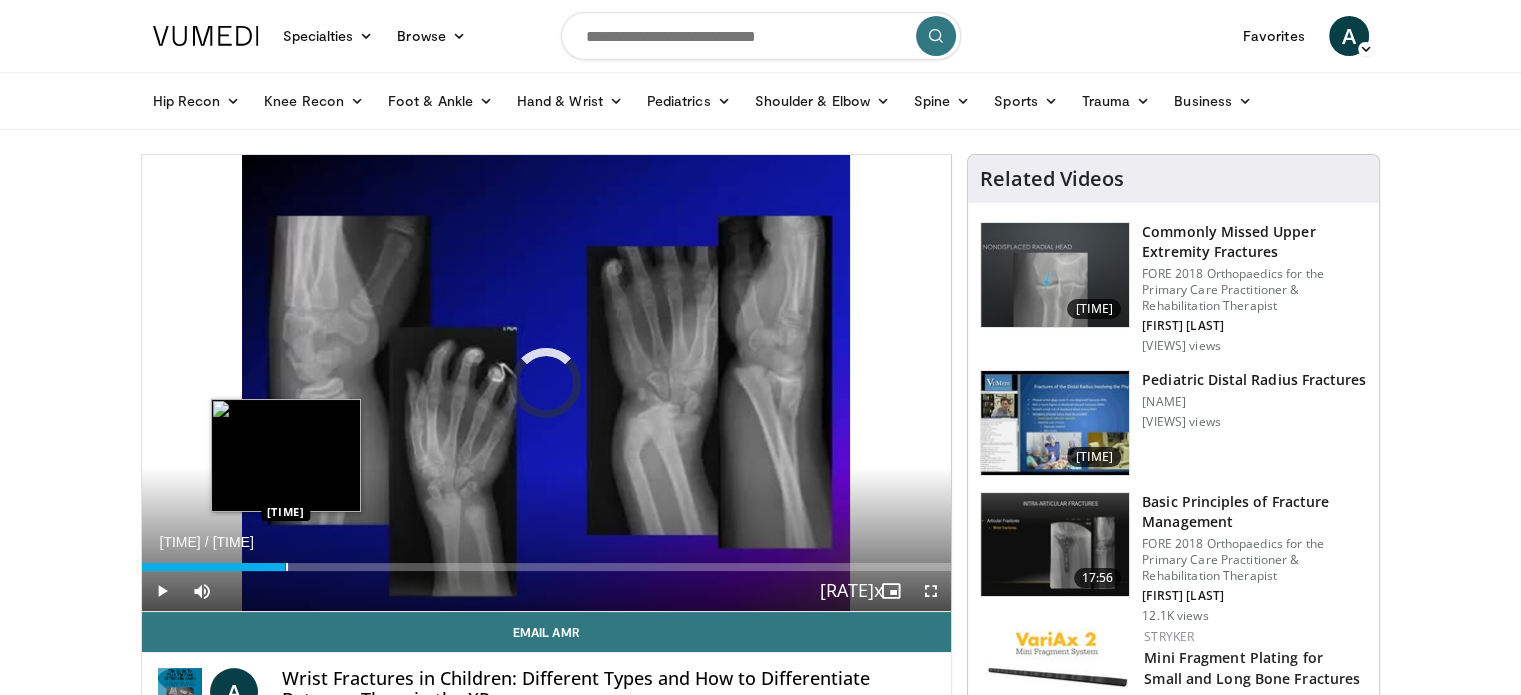 click at bounding box center (287, 567) 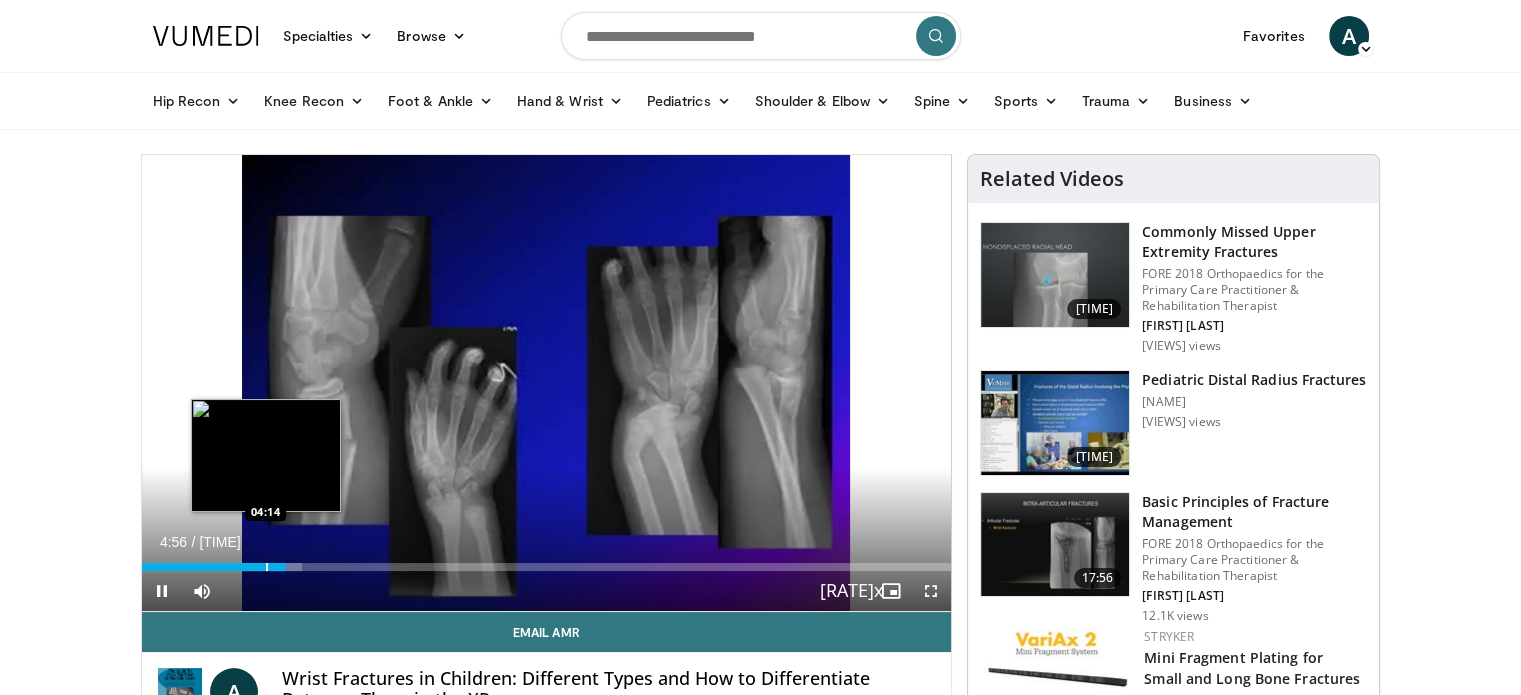 click at bounding box center (267, 567) 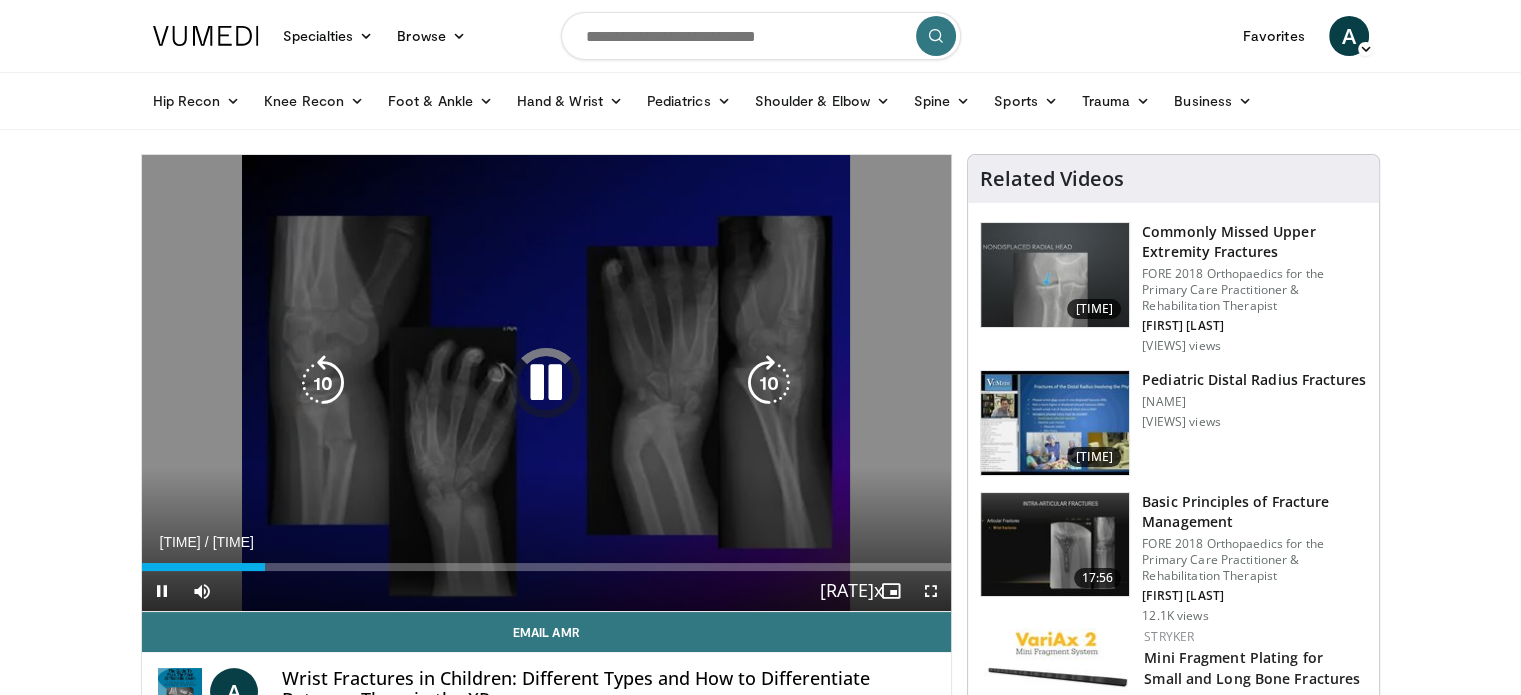 click on "Current Time  4:14 / Duration  27:44 Pause Skip Backward Skip Forward Mute 100% Loaded :  0.00% 04:14 04:33 Stream Type  LIVE Seek to live, currently behind live LIVE   1x Playback Rate 0.5x 0.75x 1x , selected 1.25x 1.5x 1.75x 2x Chapters Chapters Descriptions descriptions off , selected Captions captions settings , opens captions settings dialog captions off , selected Audio Track en (Main) , selected Fullscreen Enable picture-in-picture mode" at bounding box center (547, 591) 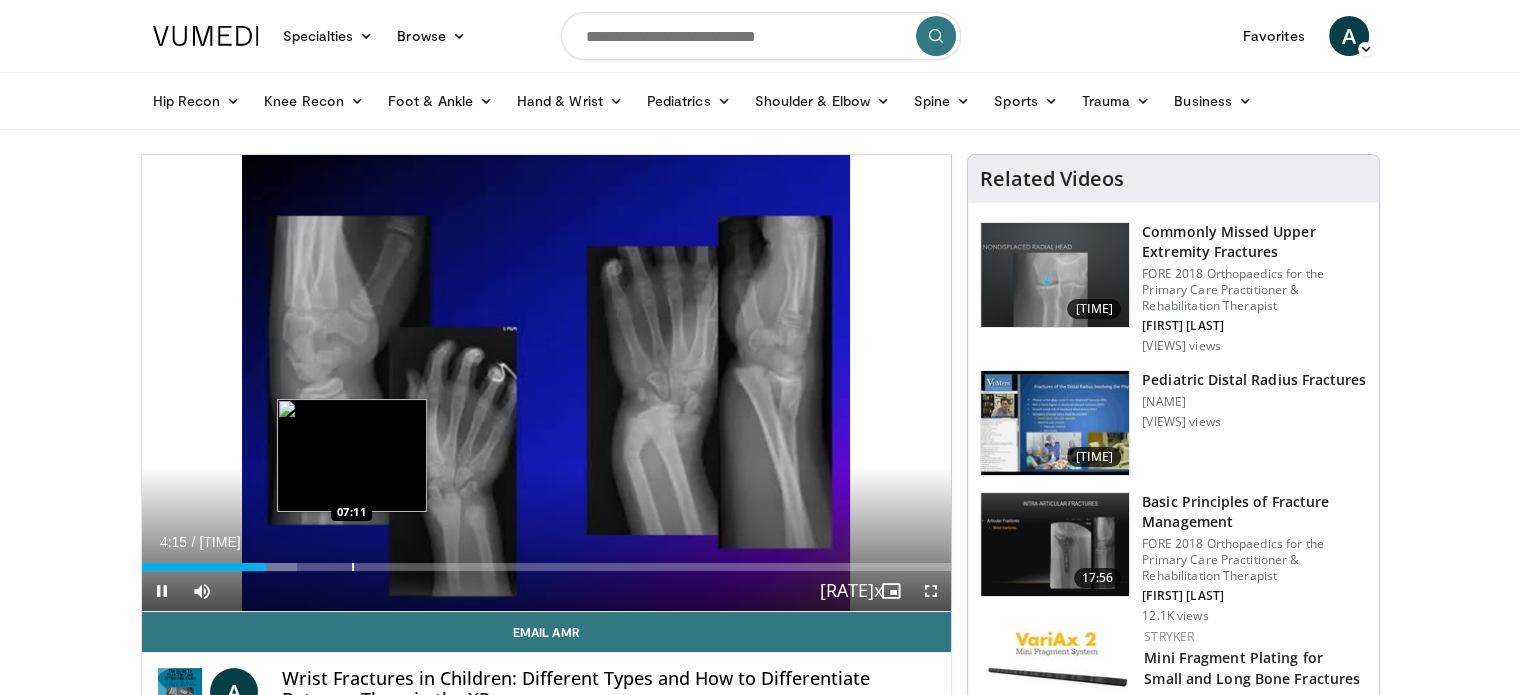 click at bounding box center (353, 567) 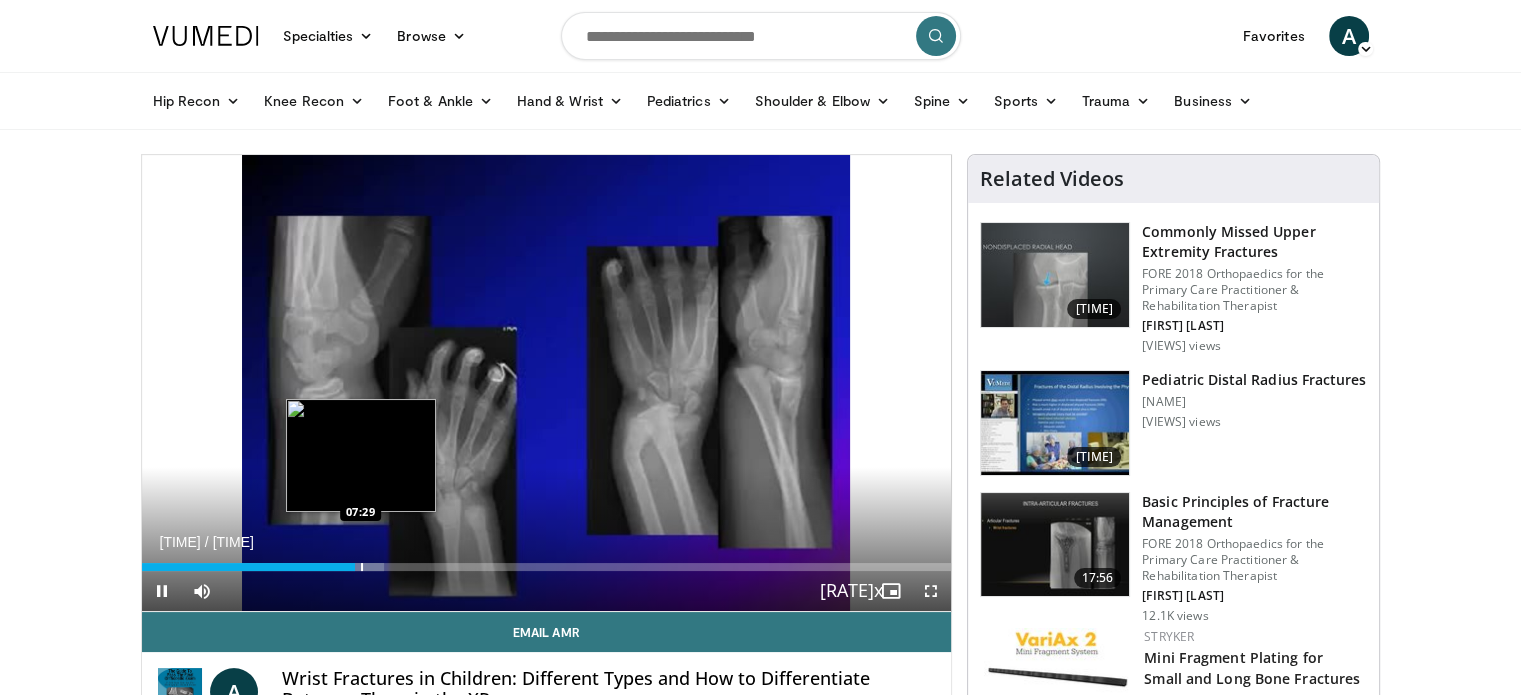 click on "Loaded :  30.00% 07:19 07:29" at bounding box center [547, 567] 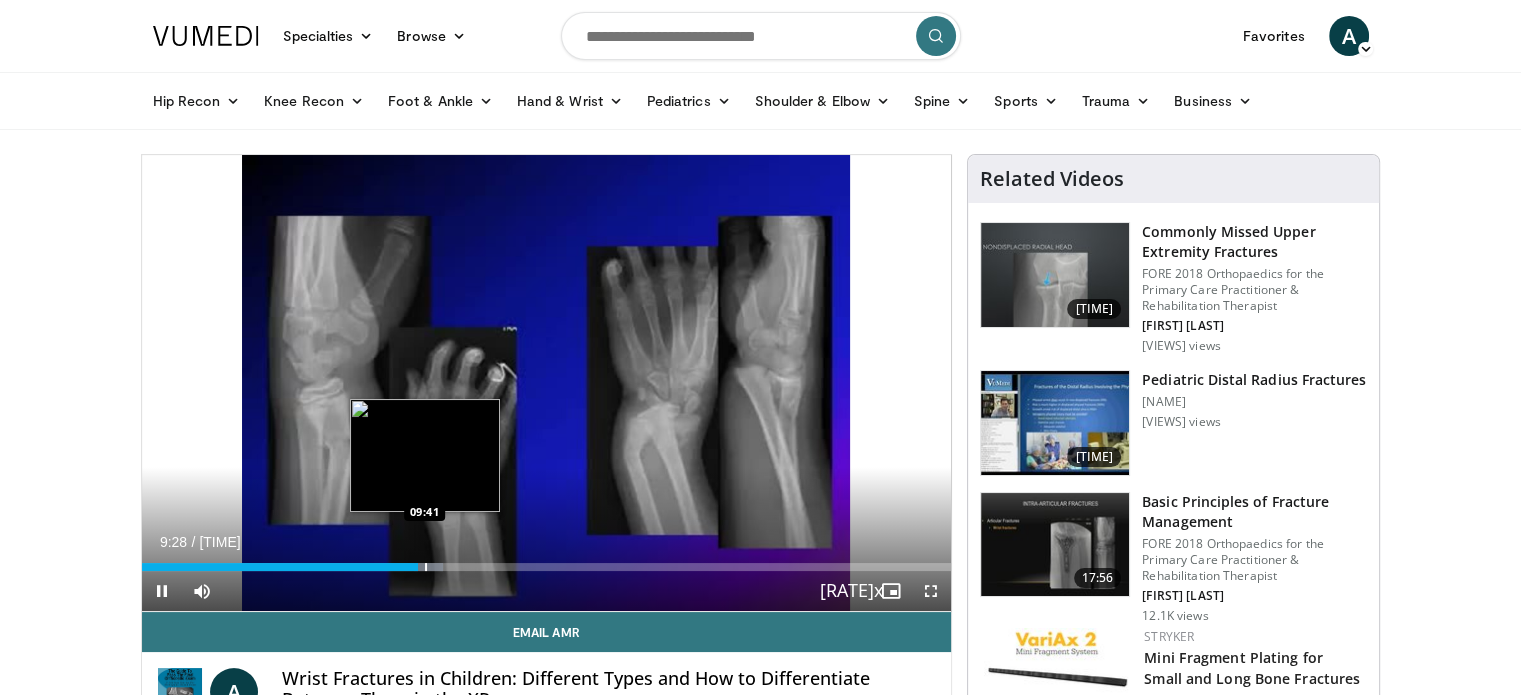 click at bounding box center (426, 567) 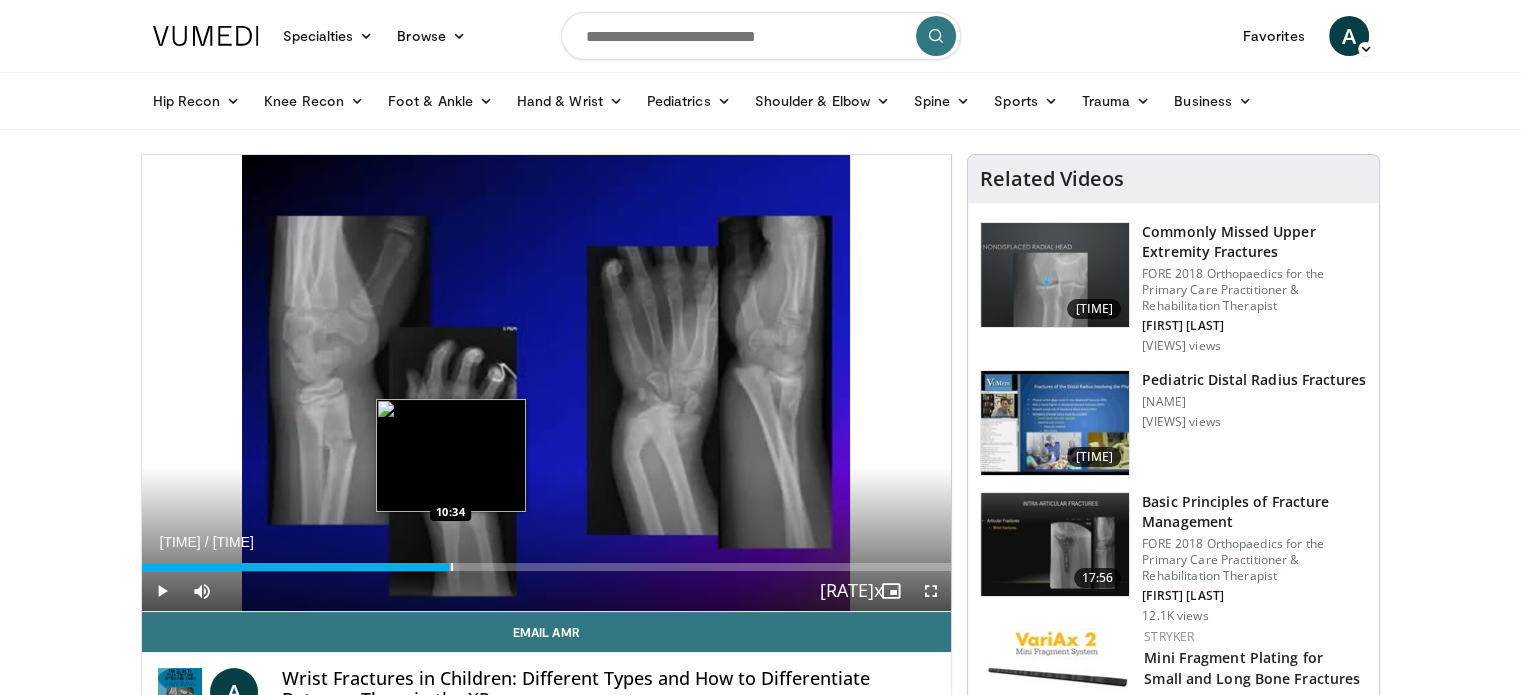 click at bounding box center [452, 567] 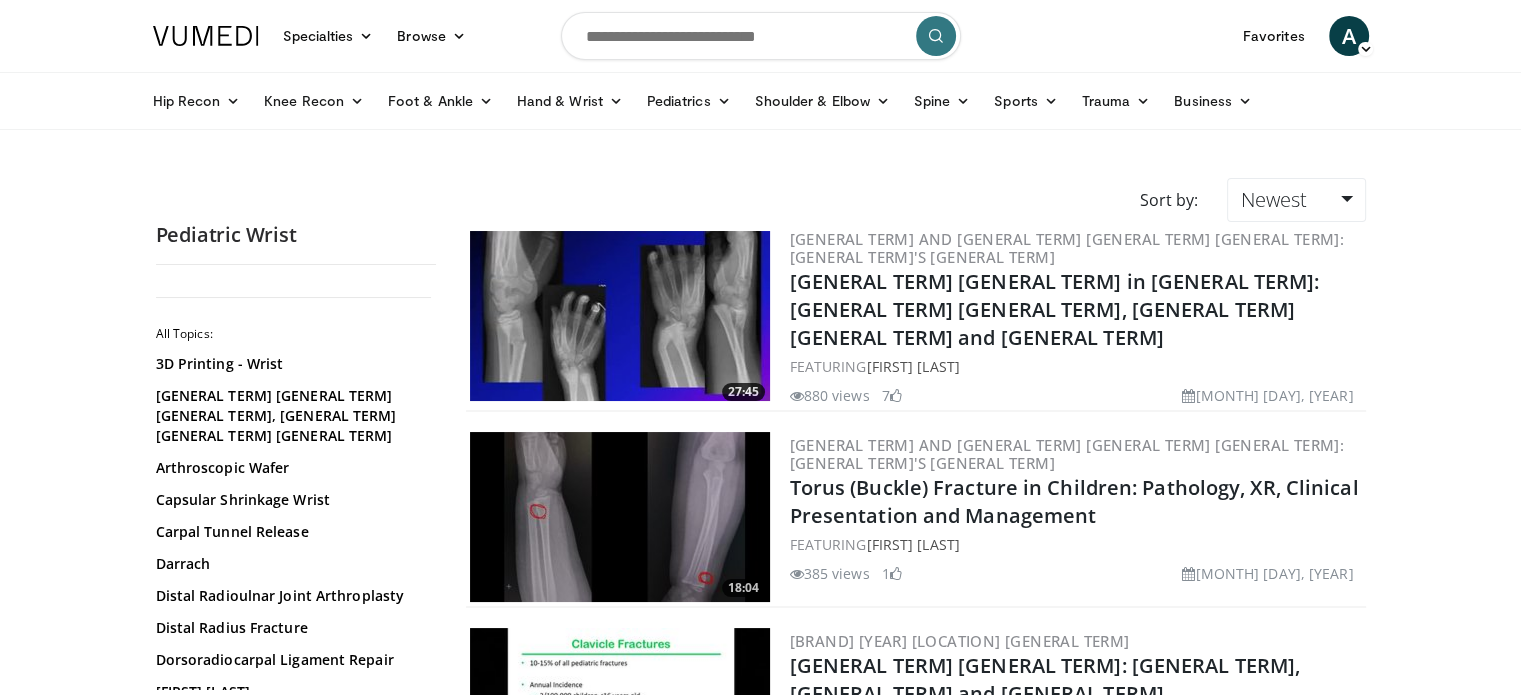 scroll, scrollTop: 300, scrollLeft: 0, axis: vertical 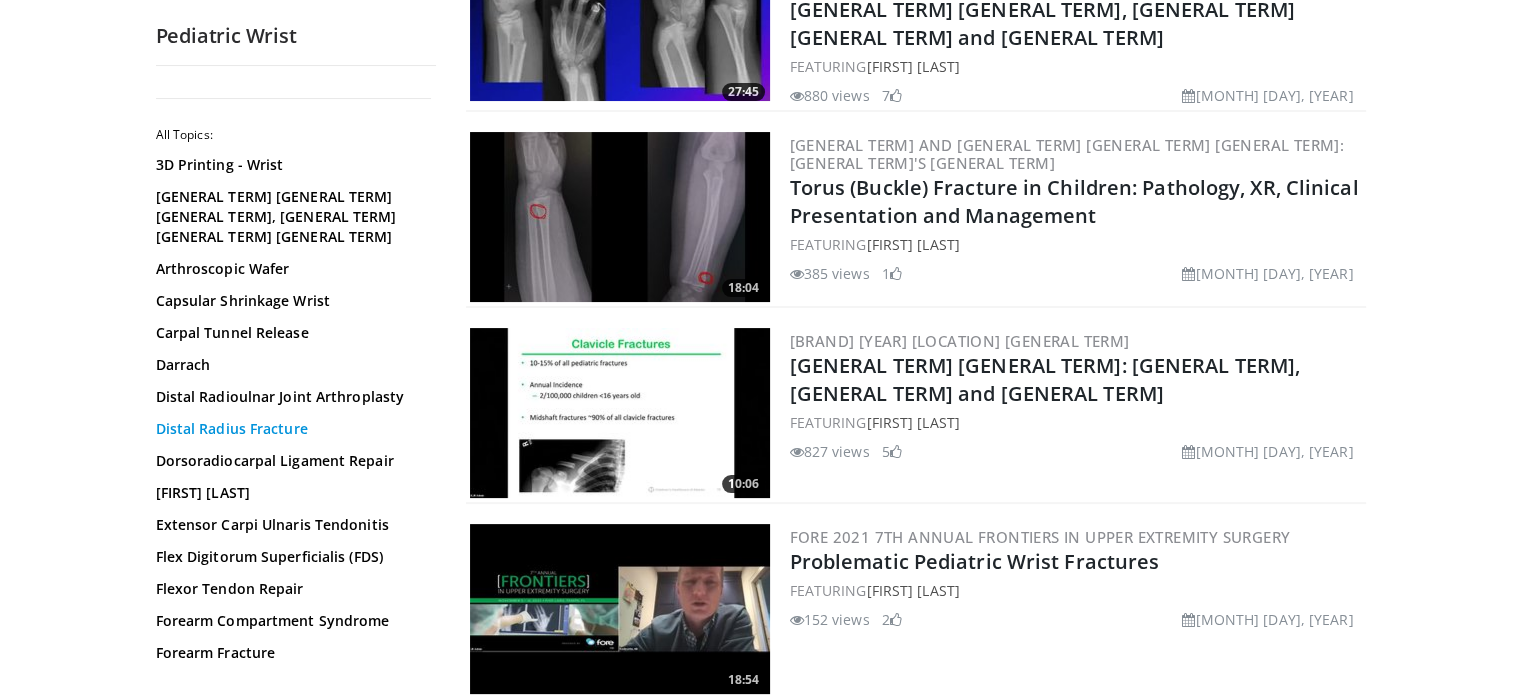click on "Distal Radius Fracture" at bounding box center (291, 429) 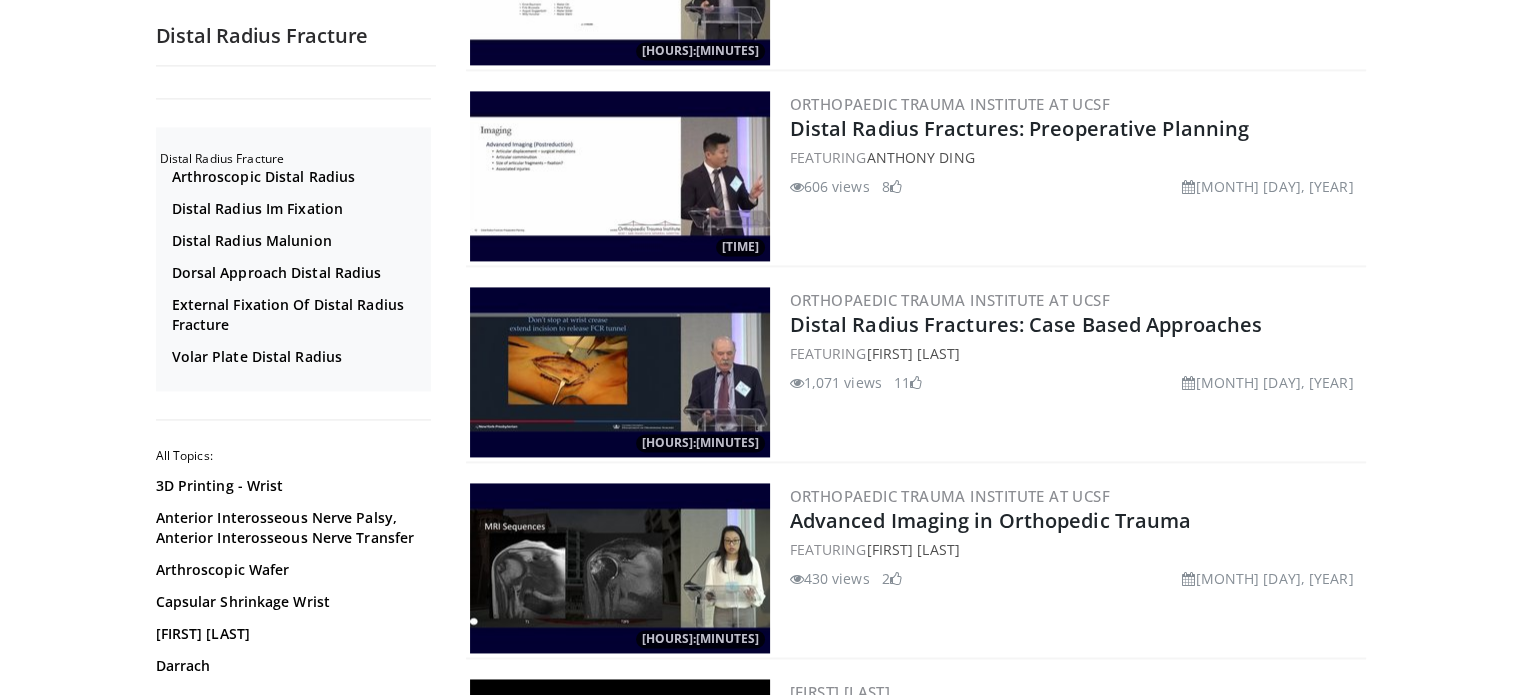 scroll, scrollTop: 3300, scrollLeft: 0, axis: vertical 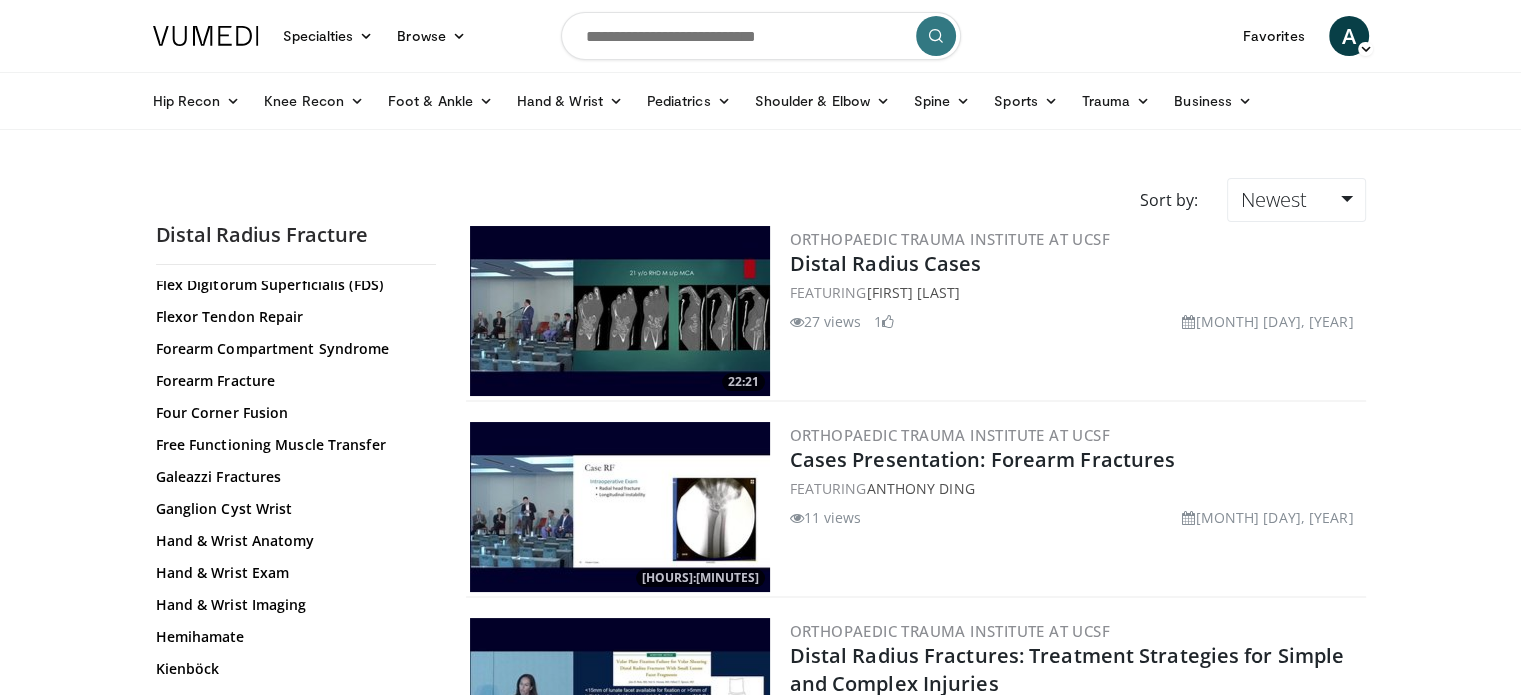 click at bounding box center [761, 36] 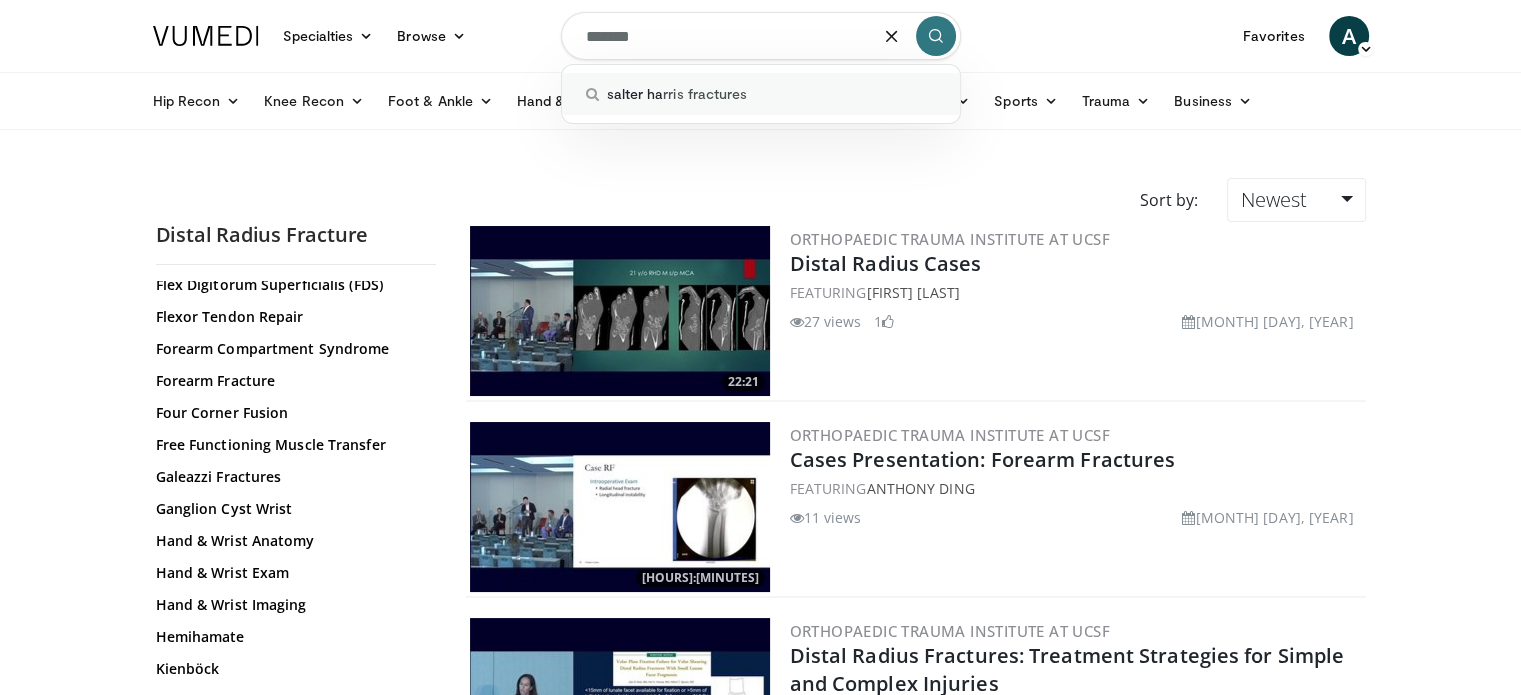 type on "******" 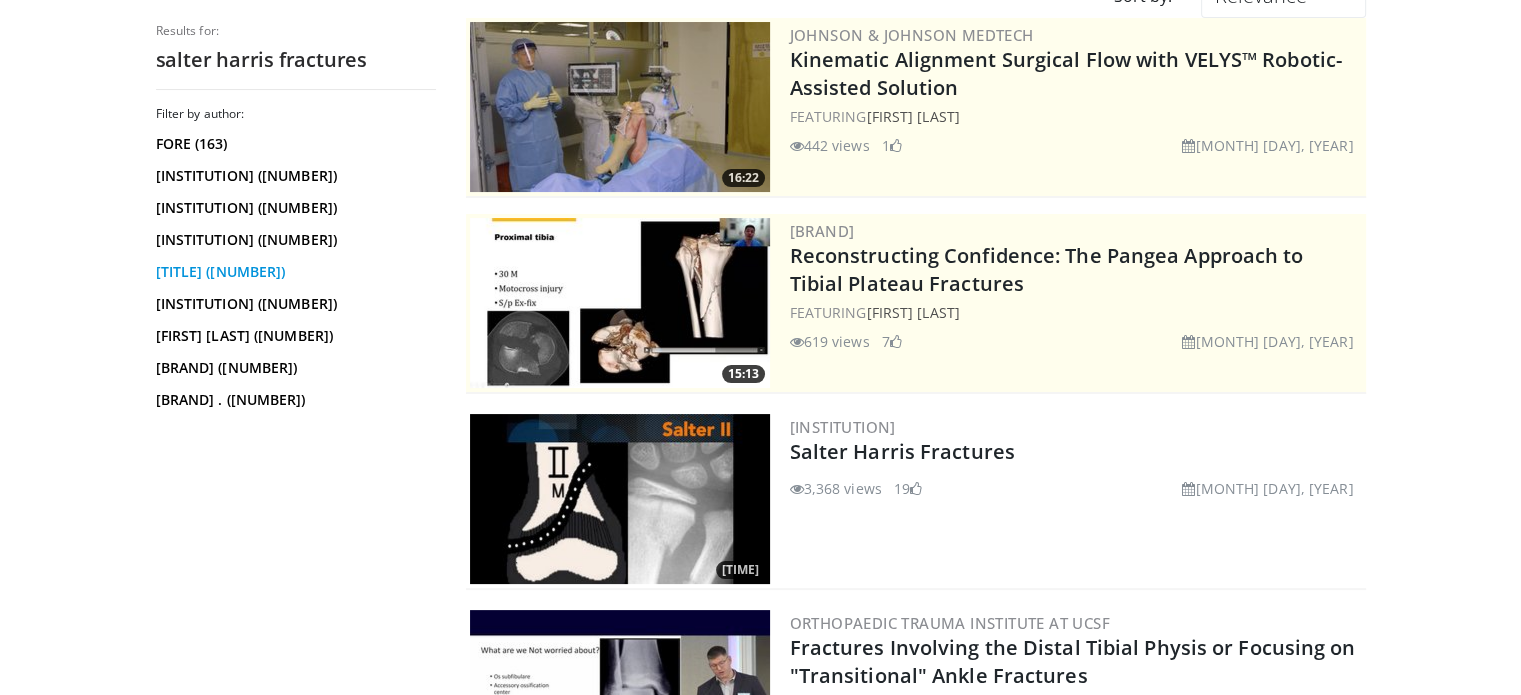 scroll, scrollTop: 0, scrollLeft: 0, axis: both 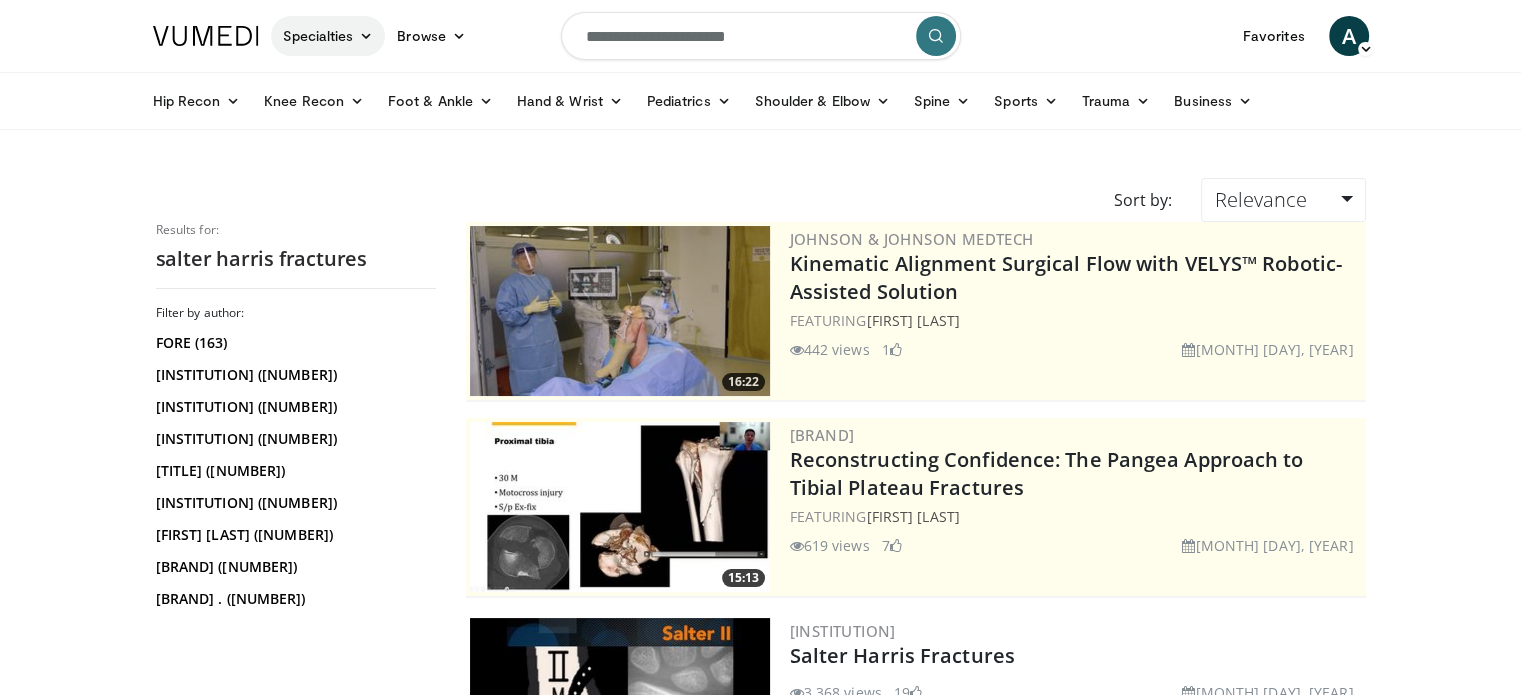 click on "Specialties" at bounding box center (328, 36) 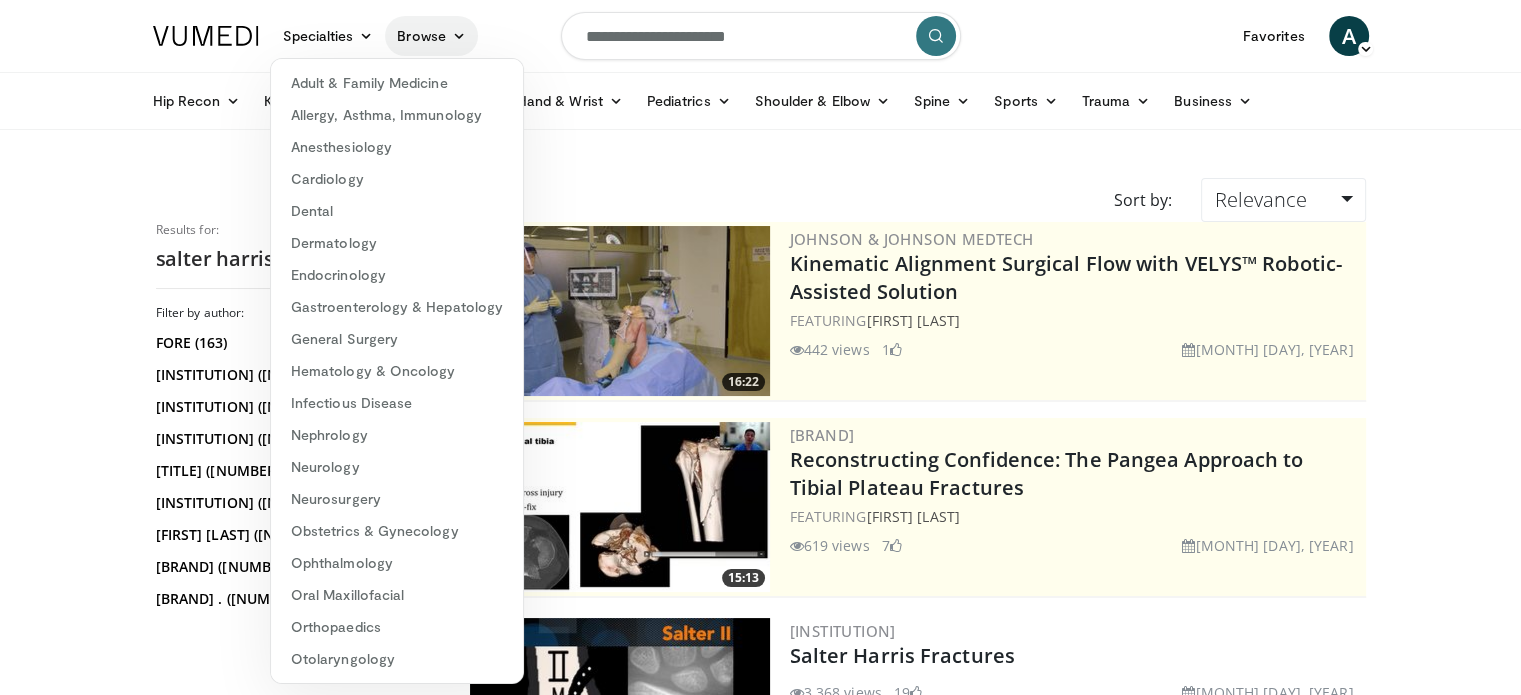 click on "Browse" at bounding box center [431, 36] 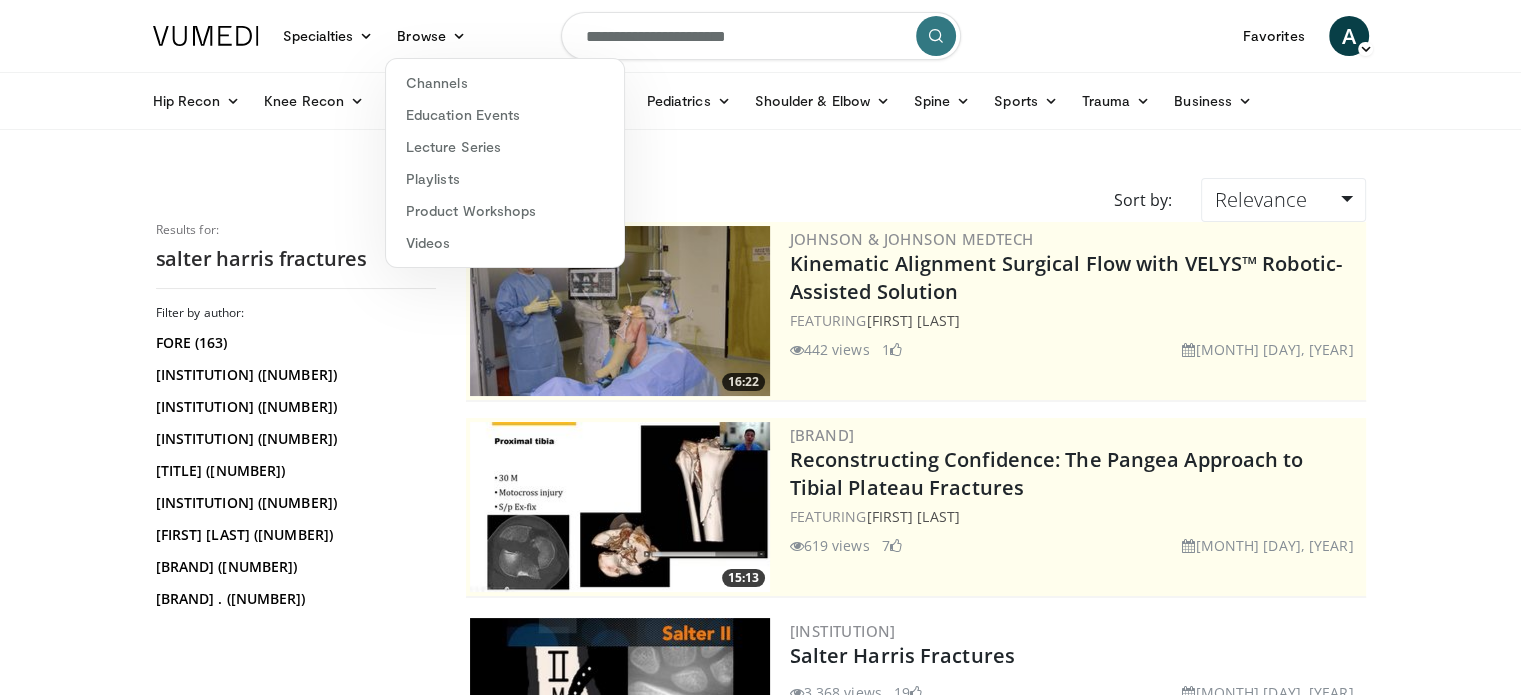 click on "Specialties
Adult & Family Medicine
Allergy, Asthma, Immunology
Anesthesiology
Cardiology
Dental
Dermatology
Endocrinology
Gastroenterology & Hepatology
General Surgery
Hematology & Oncology
Infectious Disease
Nephrology
Neurology
Neurosurgery
Obstetrics & Gynecology
Ophthalmology
Oral Maxillofacial
Orthopaedics
Otolaryngology
Pediatrics
Plastic Surgery
Podiatry
Psychiatry
Pulmonology
Radiation Oncology
Radiology
Rheumatology
Urology" at bounding box center [760, 2883] 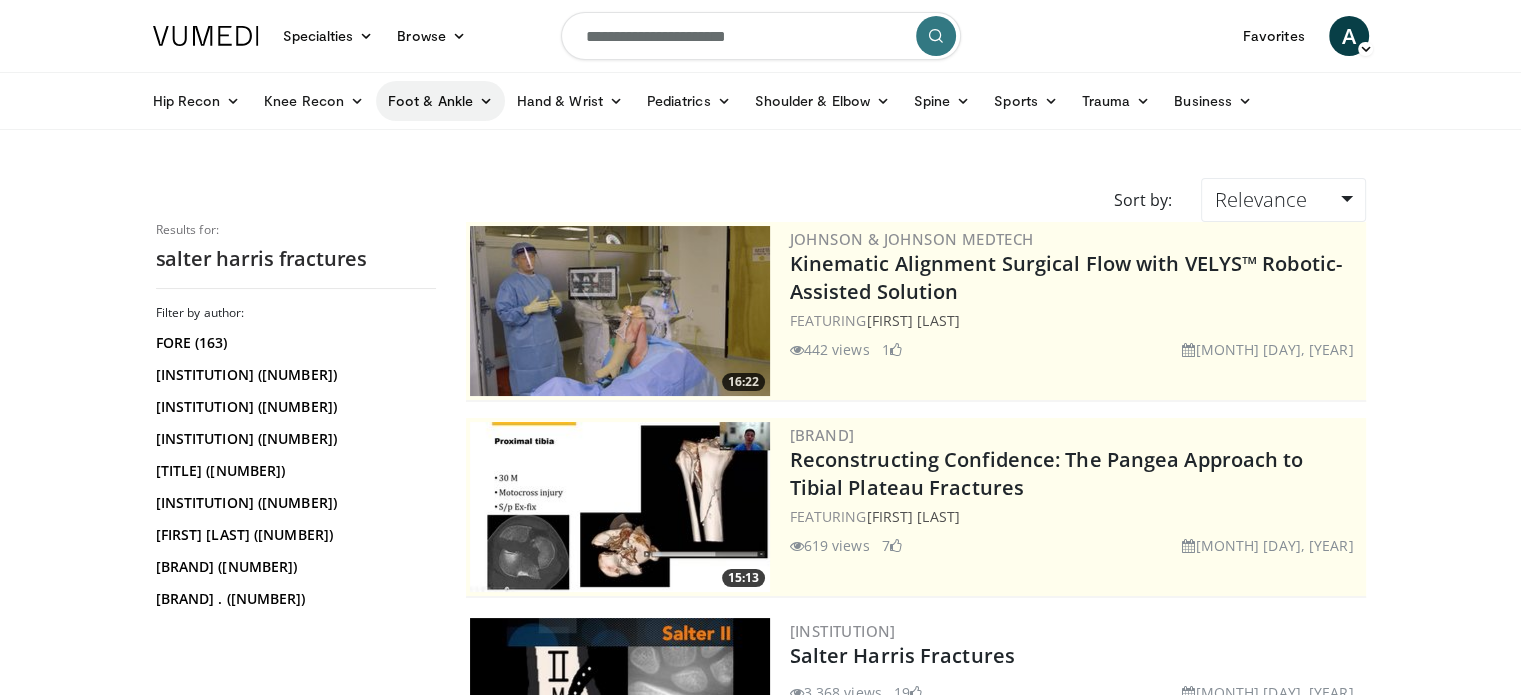 click on "Foot & Ankle" at bounding box center [440, 101] 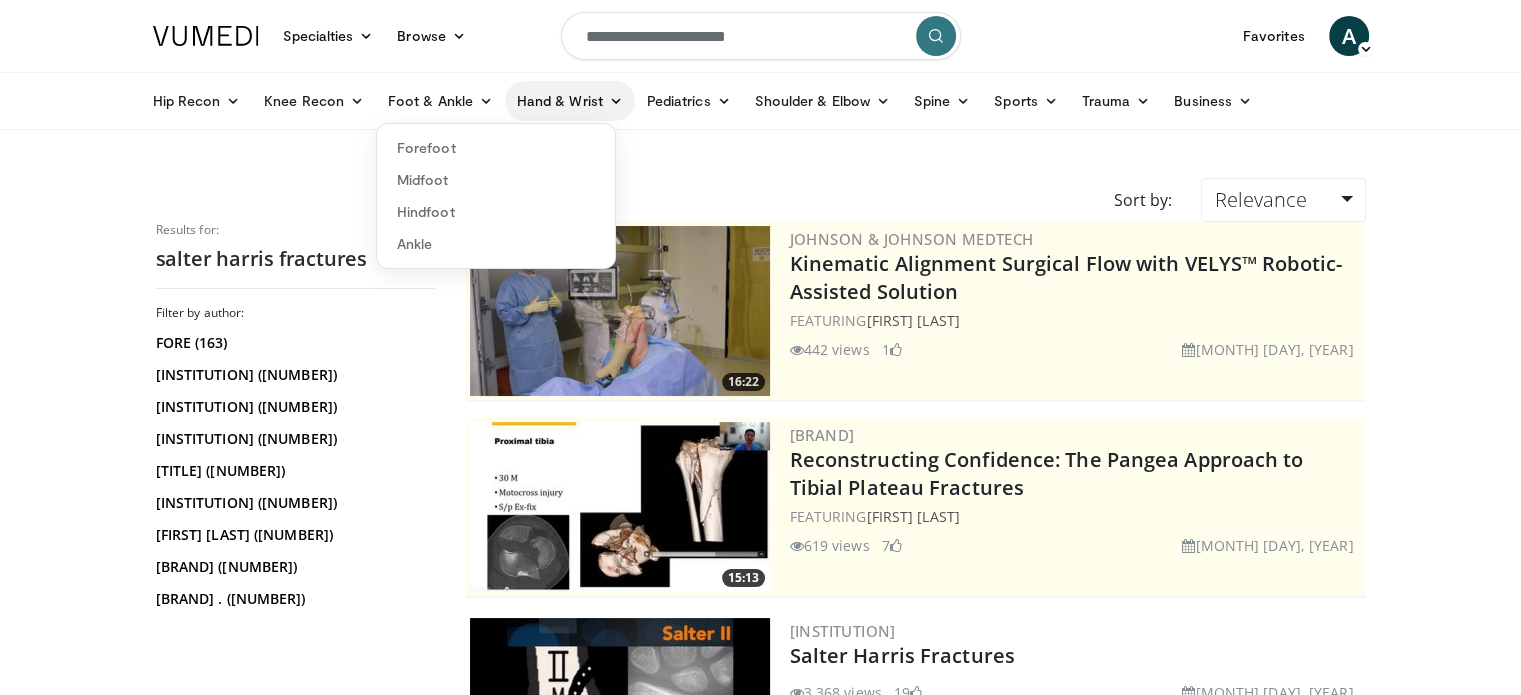 click on "Hand & Wrist" at bounding box center [570, 101] 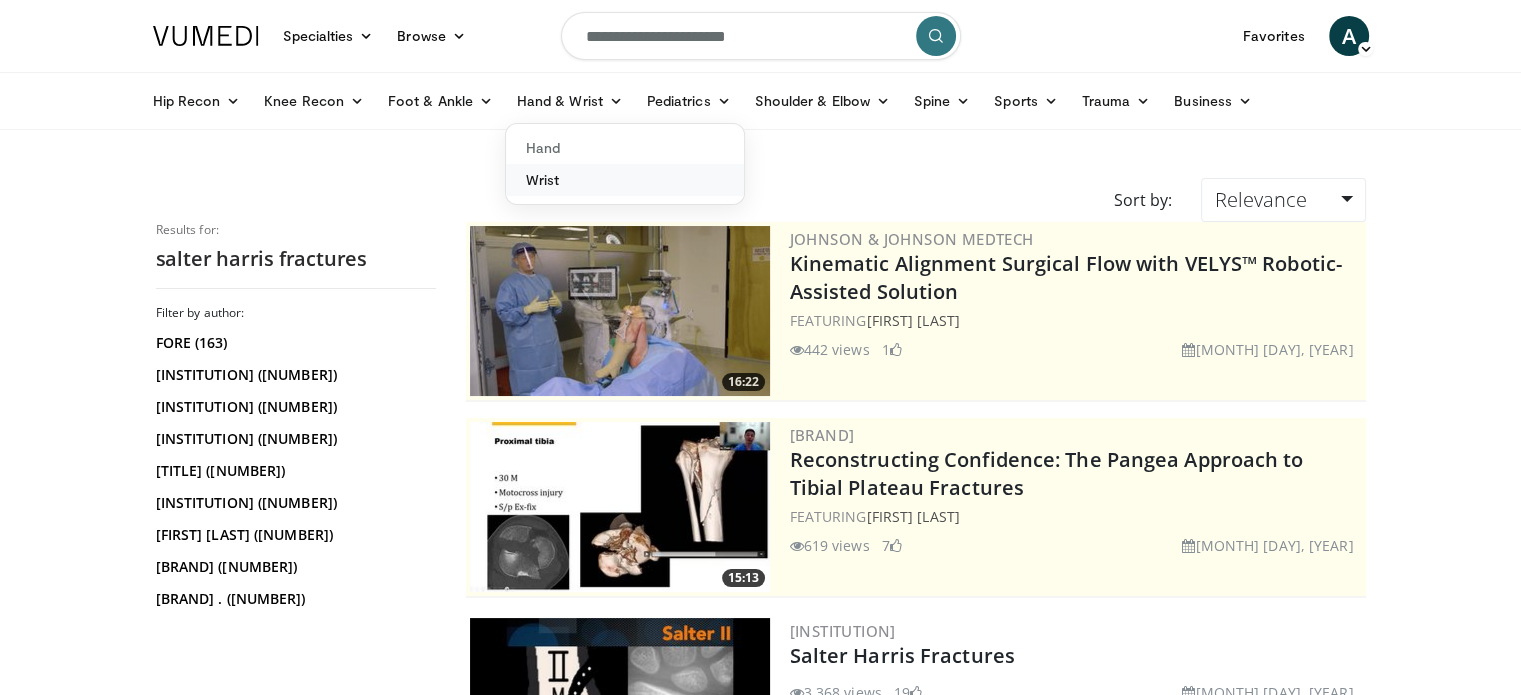 click on "Wrist" at bounding box center [625, 180] 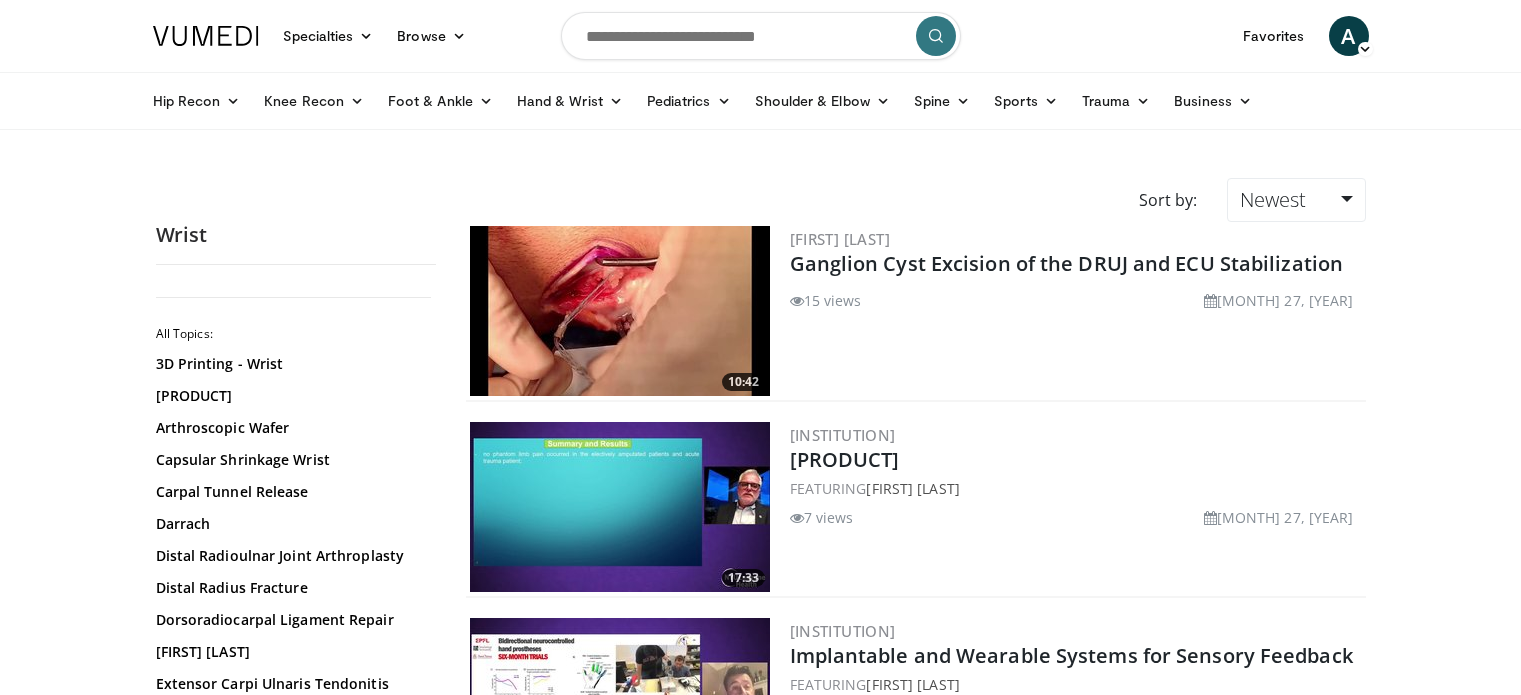 scroll, scrollTop: 0, scrollLeft: 0, axis: both 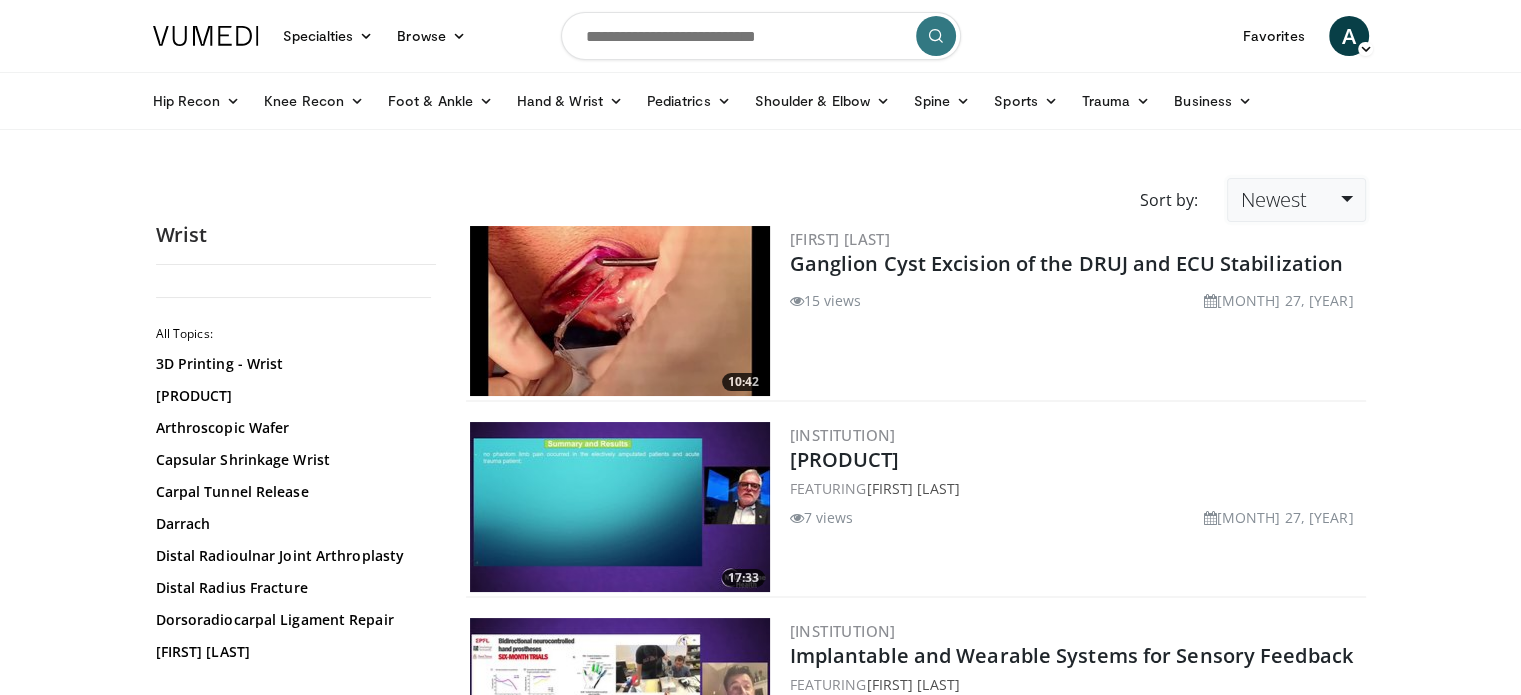 click on "Newest" at bounding box center [1273, 199] 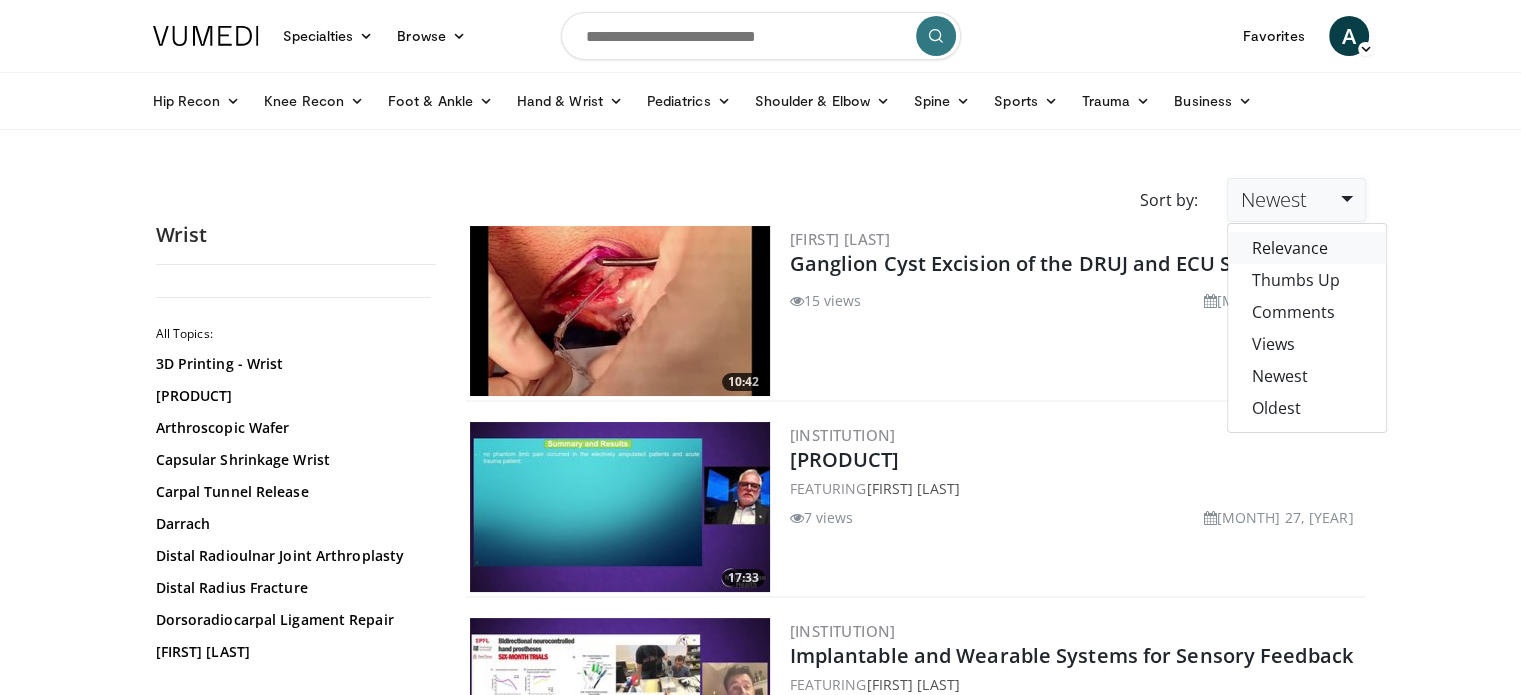 click on "Relevance" at bounding box center (1307, 248) 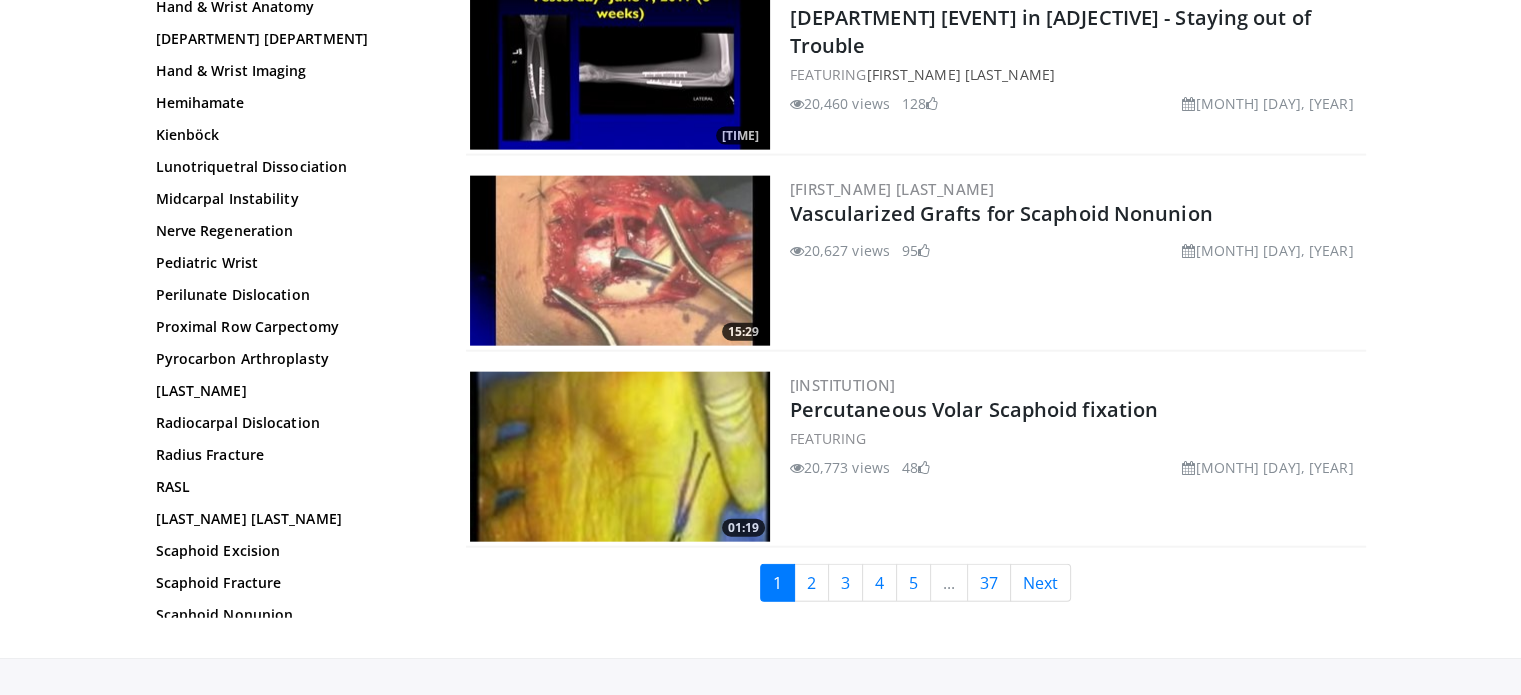 scroll, scrollTop: 4681, scrollLeft: 0, axis: vertical 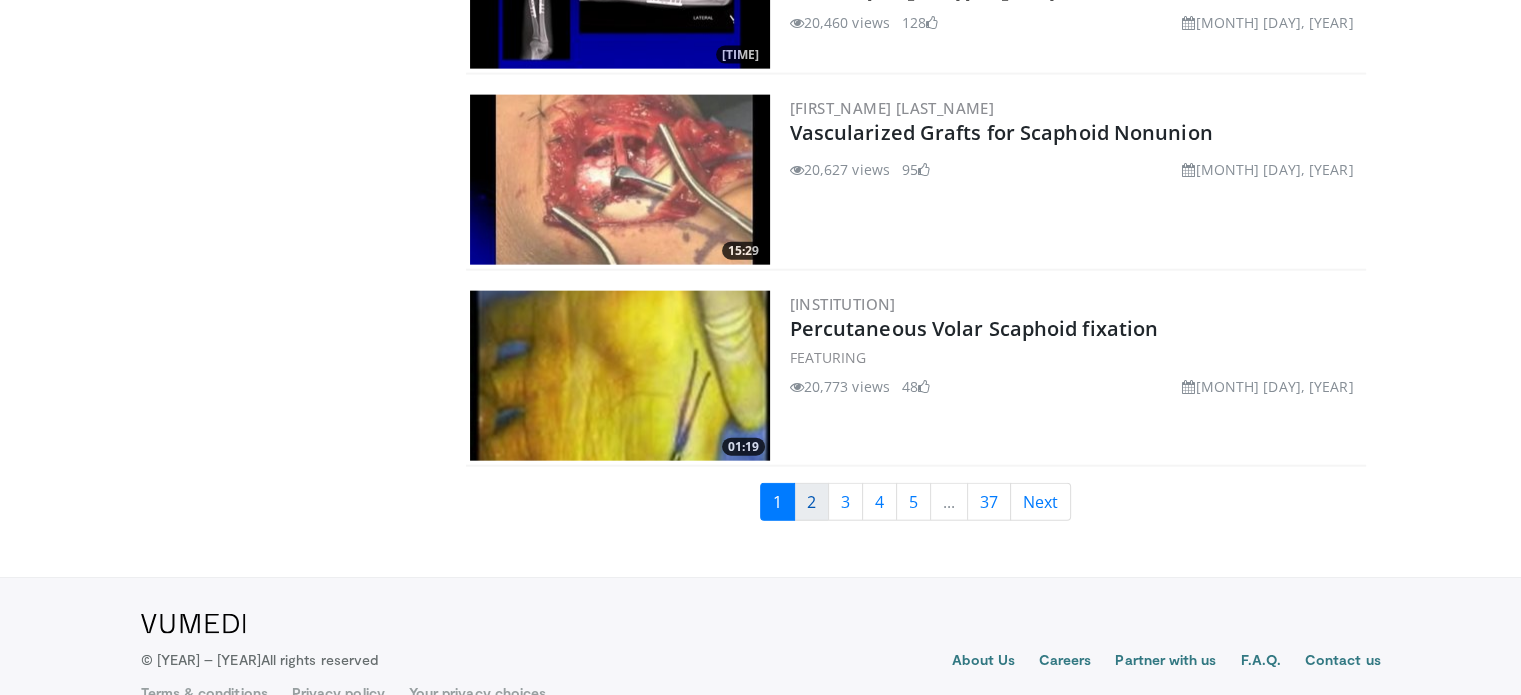 click on "2" at bounding box center (811, 502) 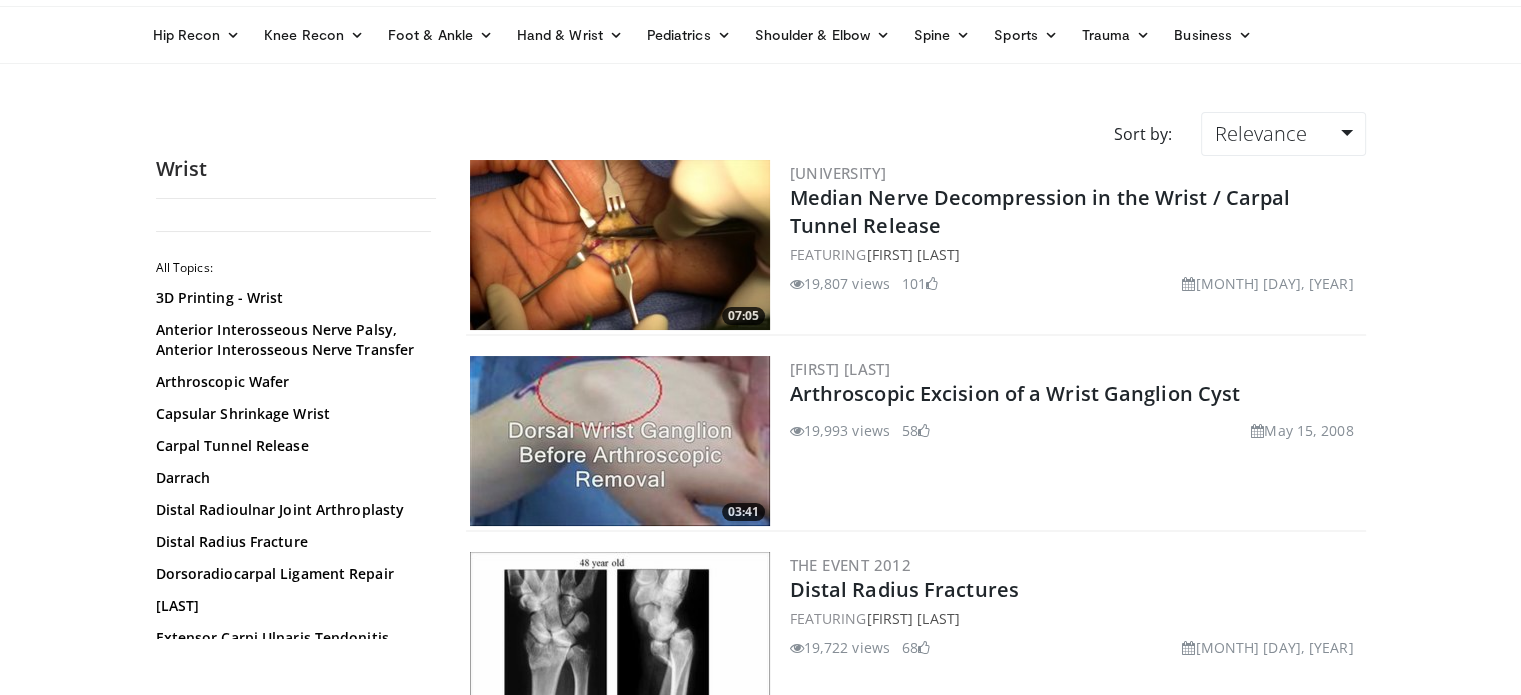 scroll, scrollTop: 0, scrollLeft: 0, axis: both 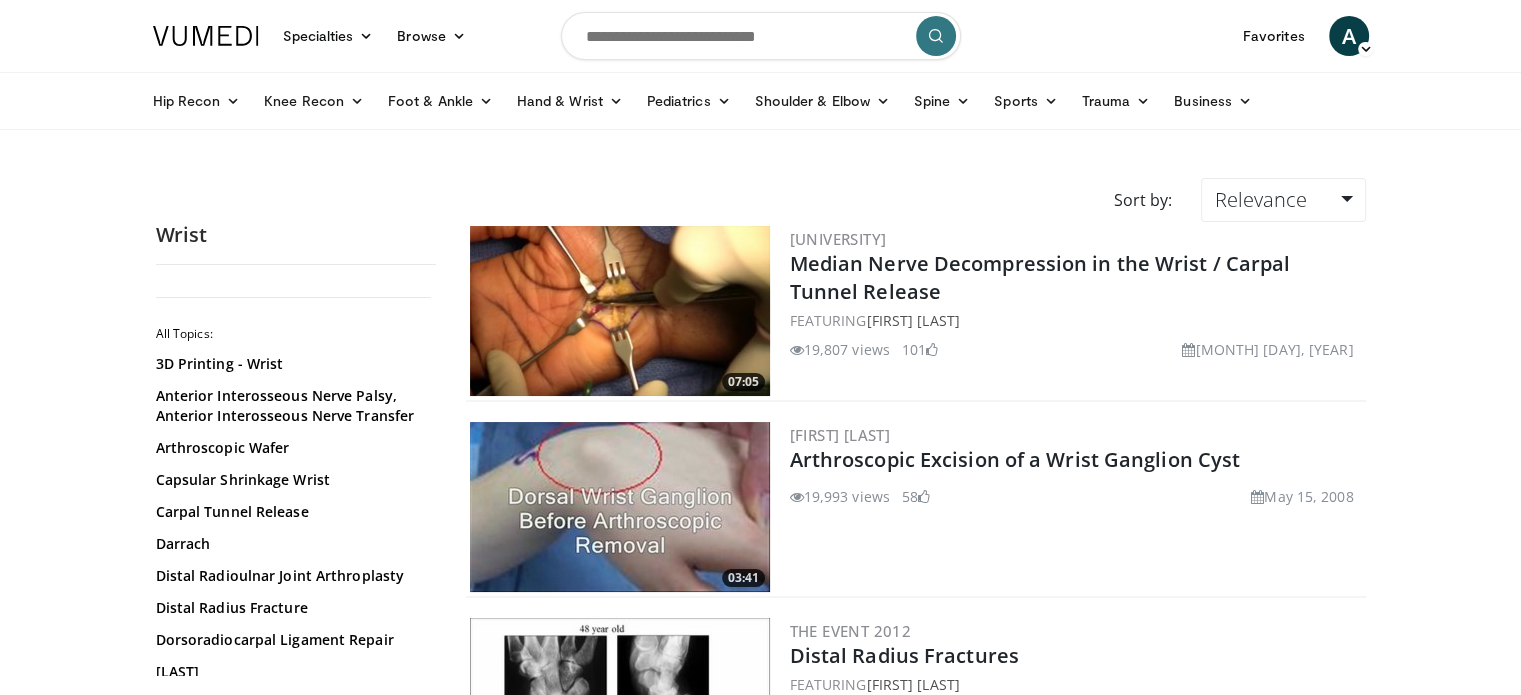 click at bounding box center [761, 36] 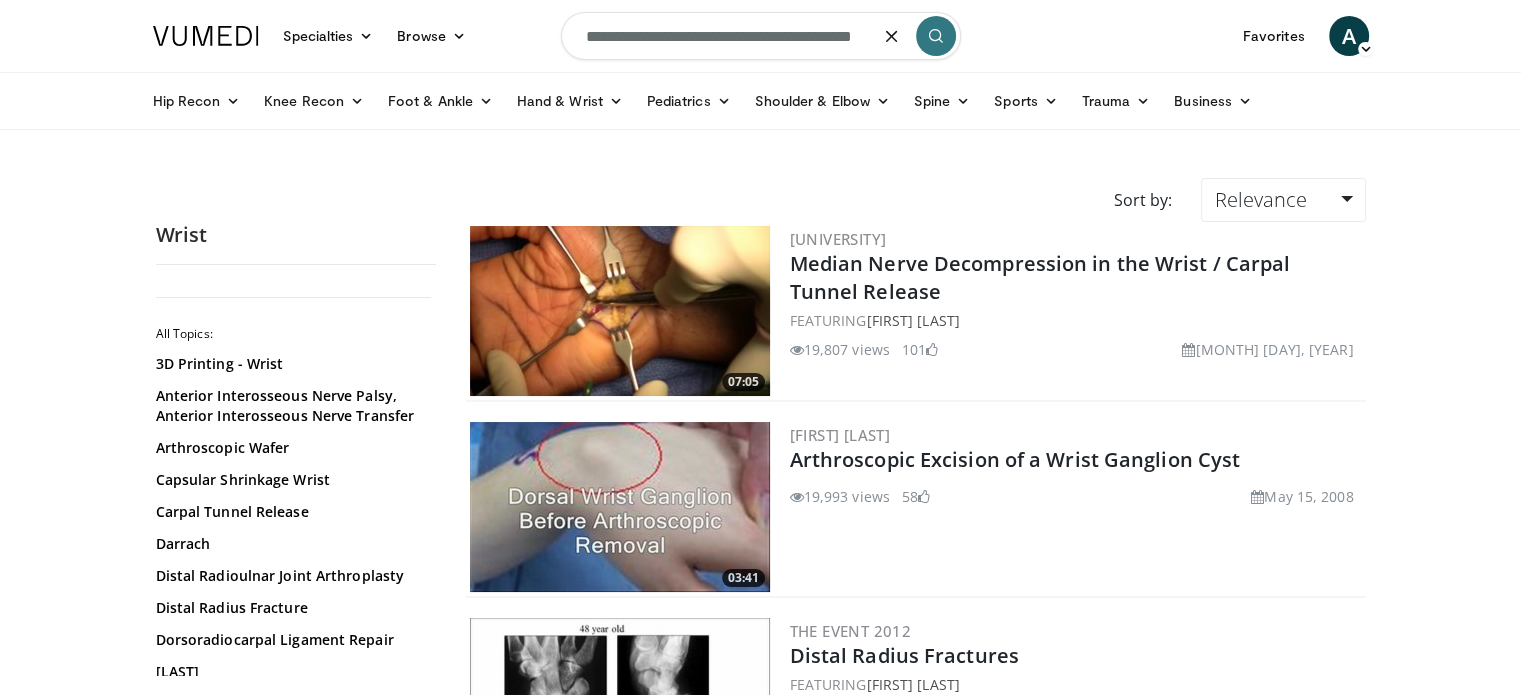 scroll, scrollTop: 0, scrollLeft: 28, axis: horizontal 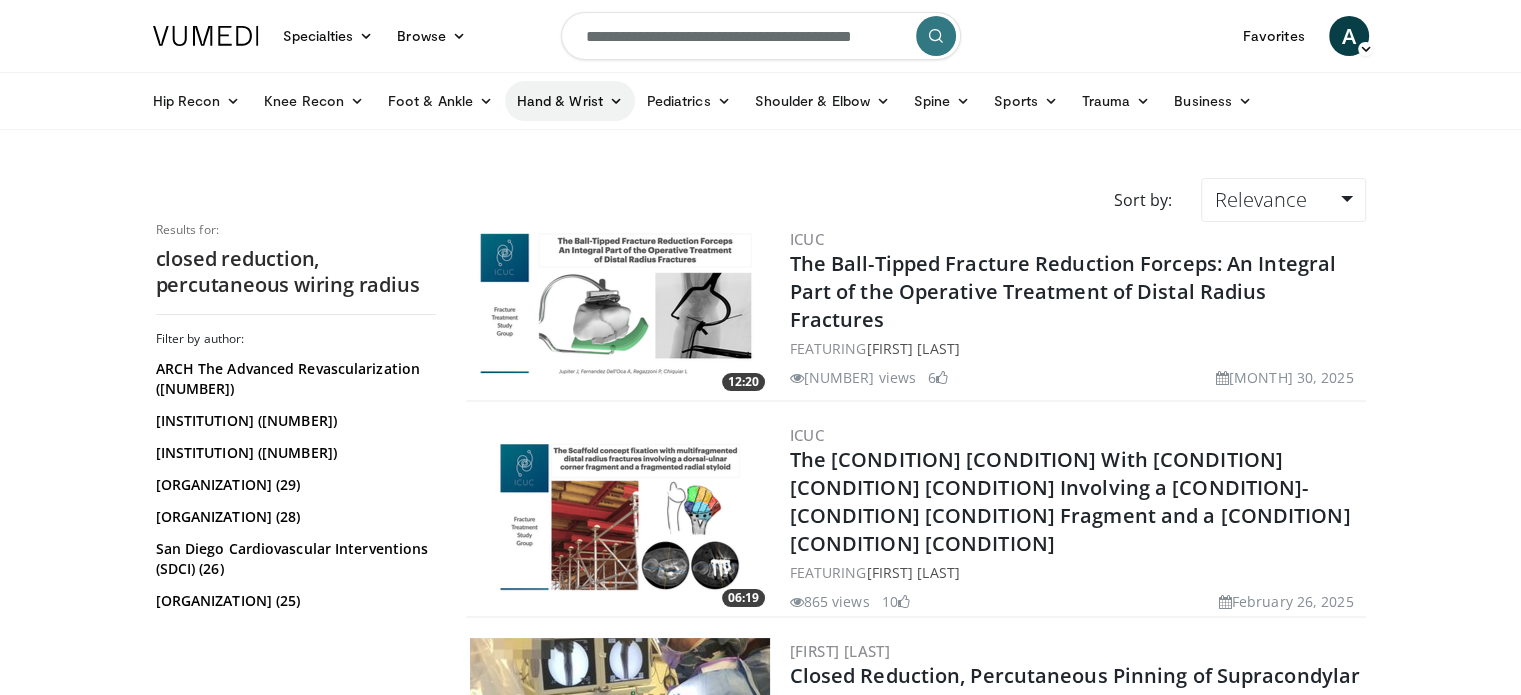 click on "Hand & Wrist" at bounding box center (570, 101) 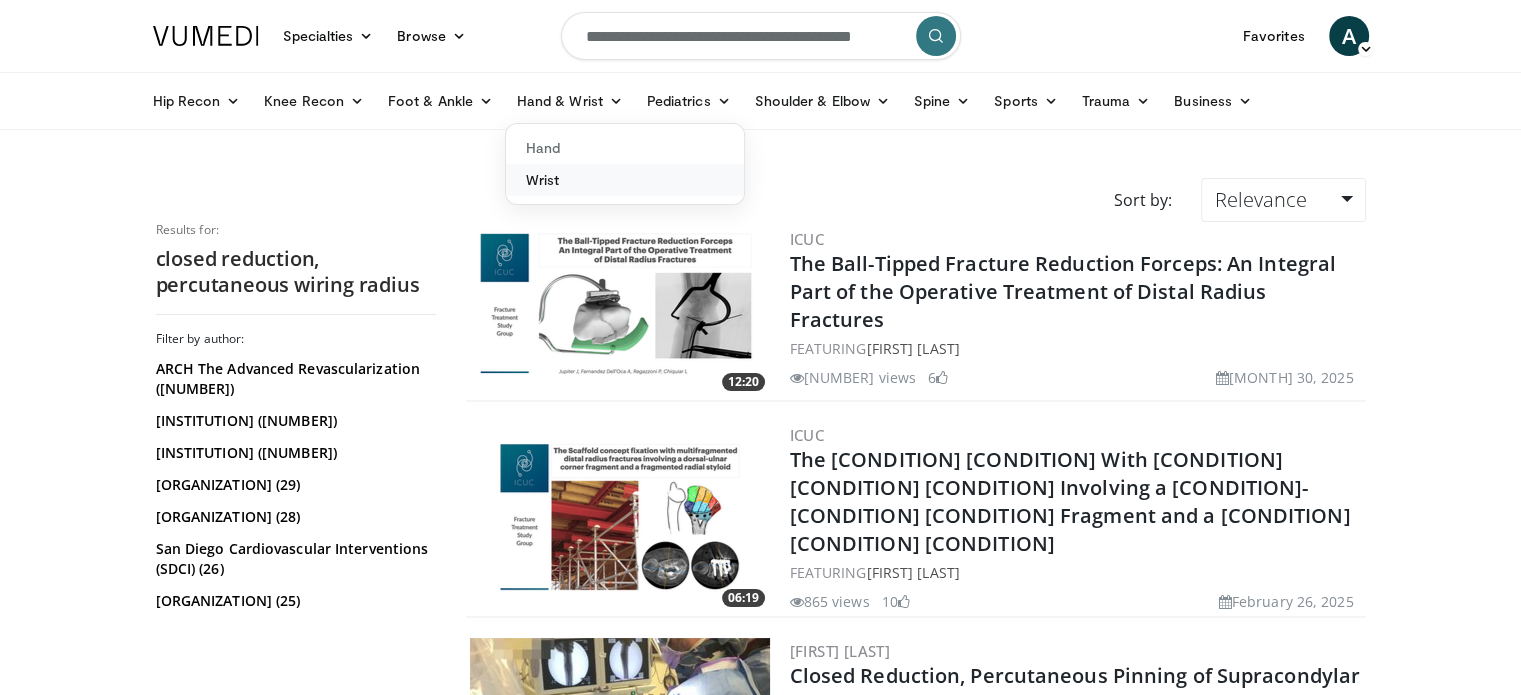 click on "Wrist" at bounding box center (625, 180) 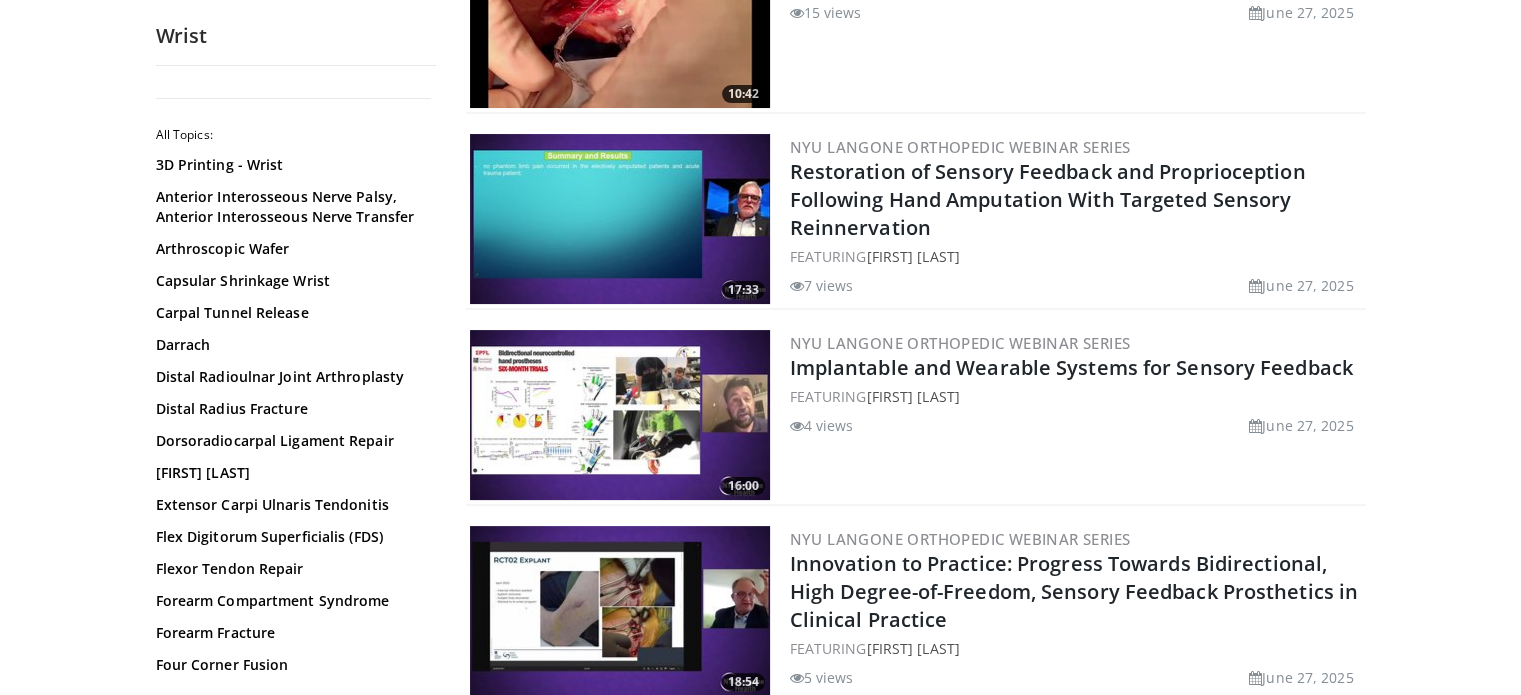 scroll, scrollTop: 400, scrollLeft: 0, axis: vertical 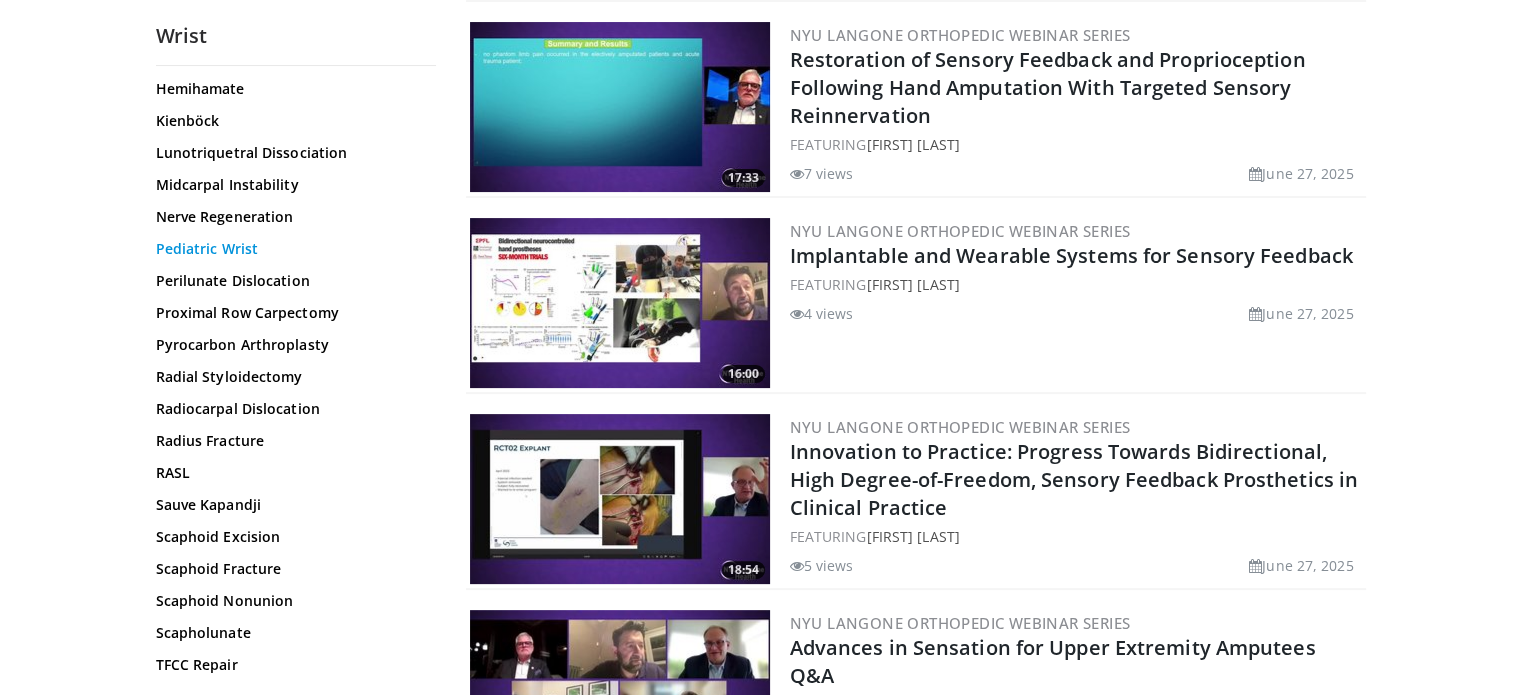 click on "Pediatric Wrist" at bounding box center [291, 249] 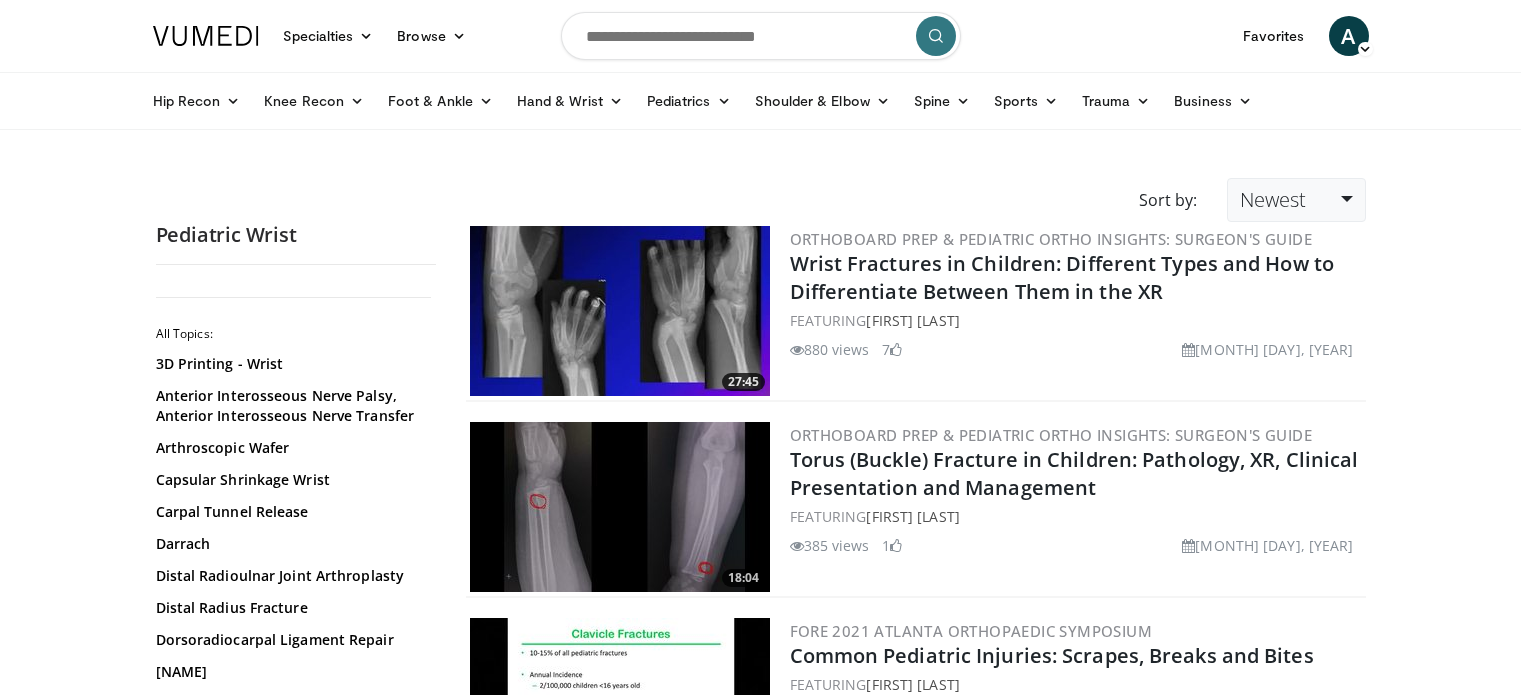scroll, scrollTop: 0, scrollLeft: 0, axis: both 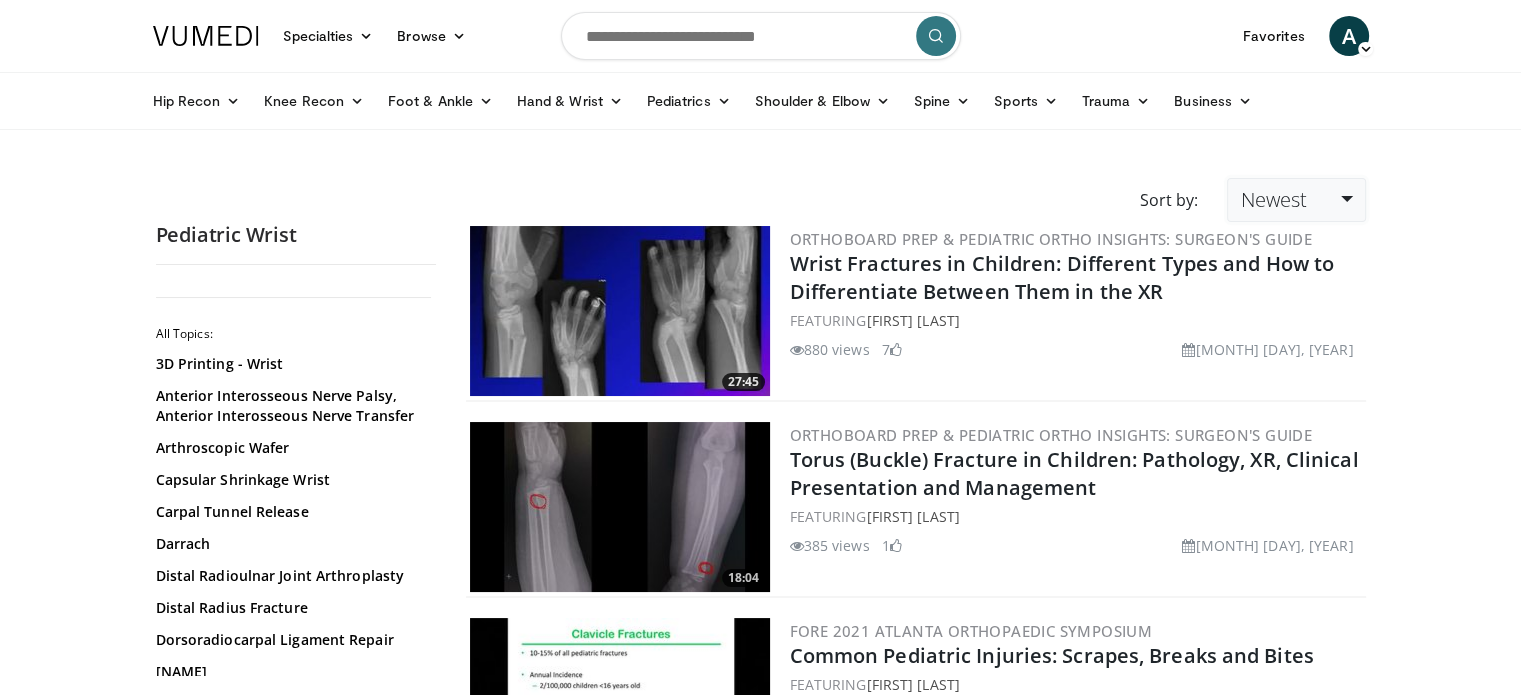 click on "Newest" at bounding box center (1273, 199) 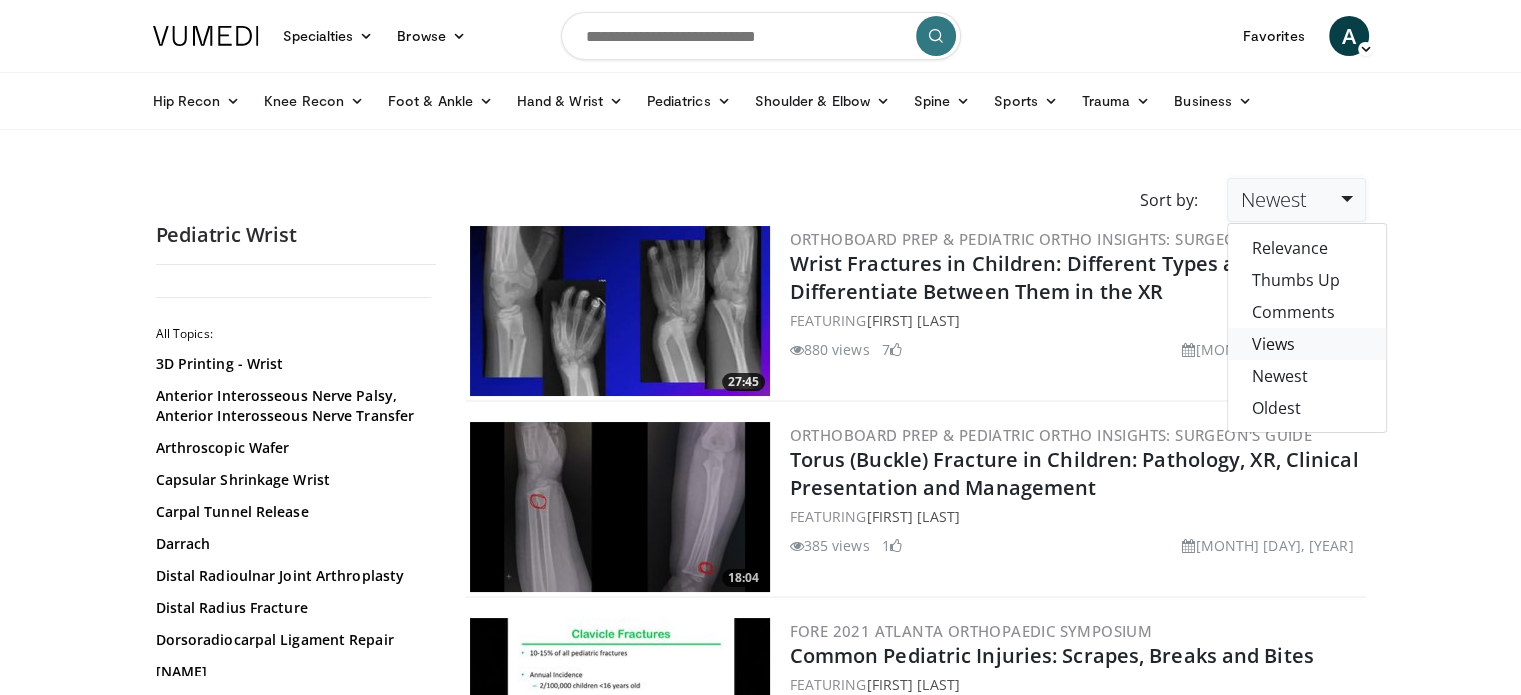 click on "Views" at bounding box center [1307, 344] 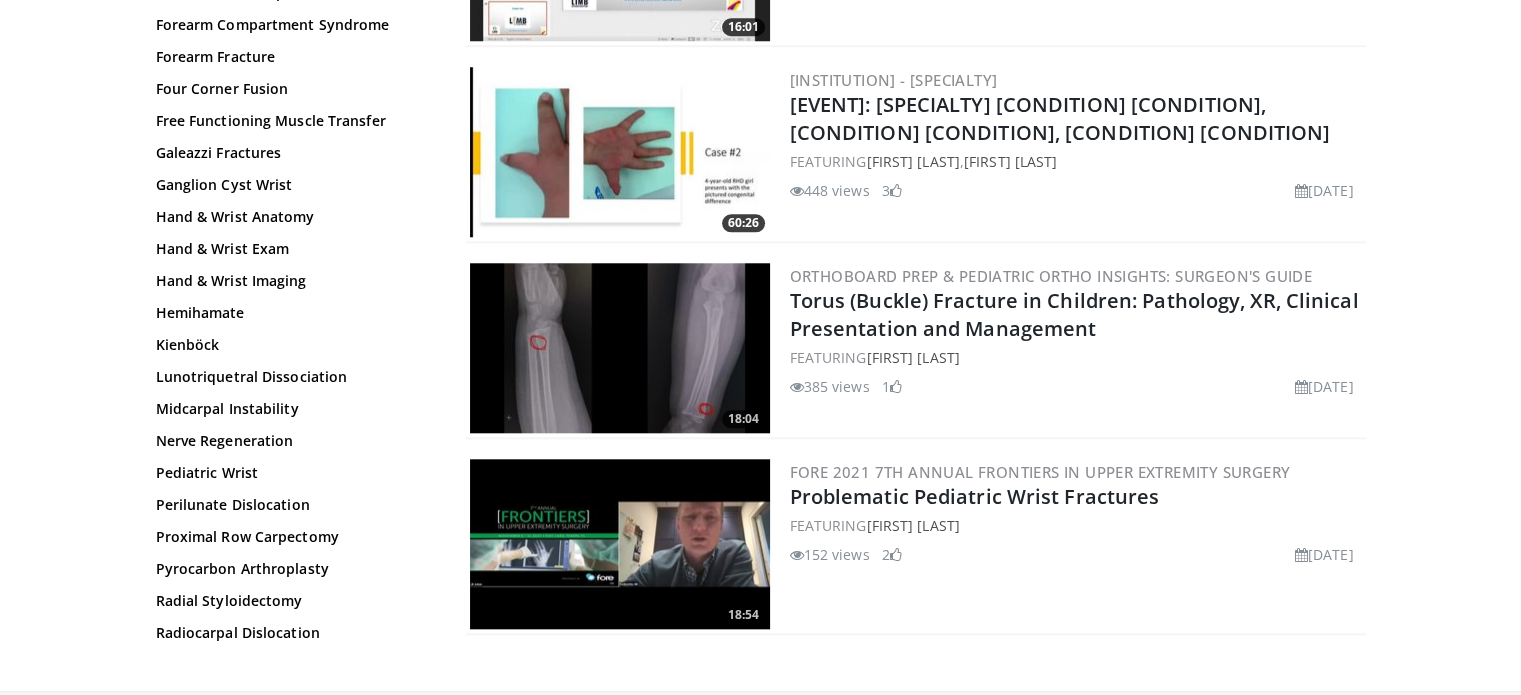 scroll, scrollTop: 2071, scrollLeft: 0, axis: vertical 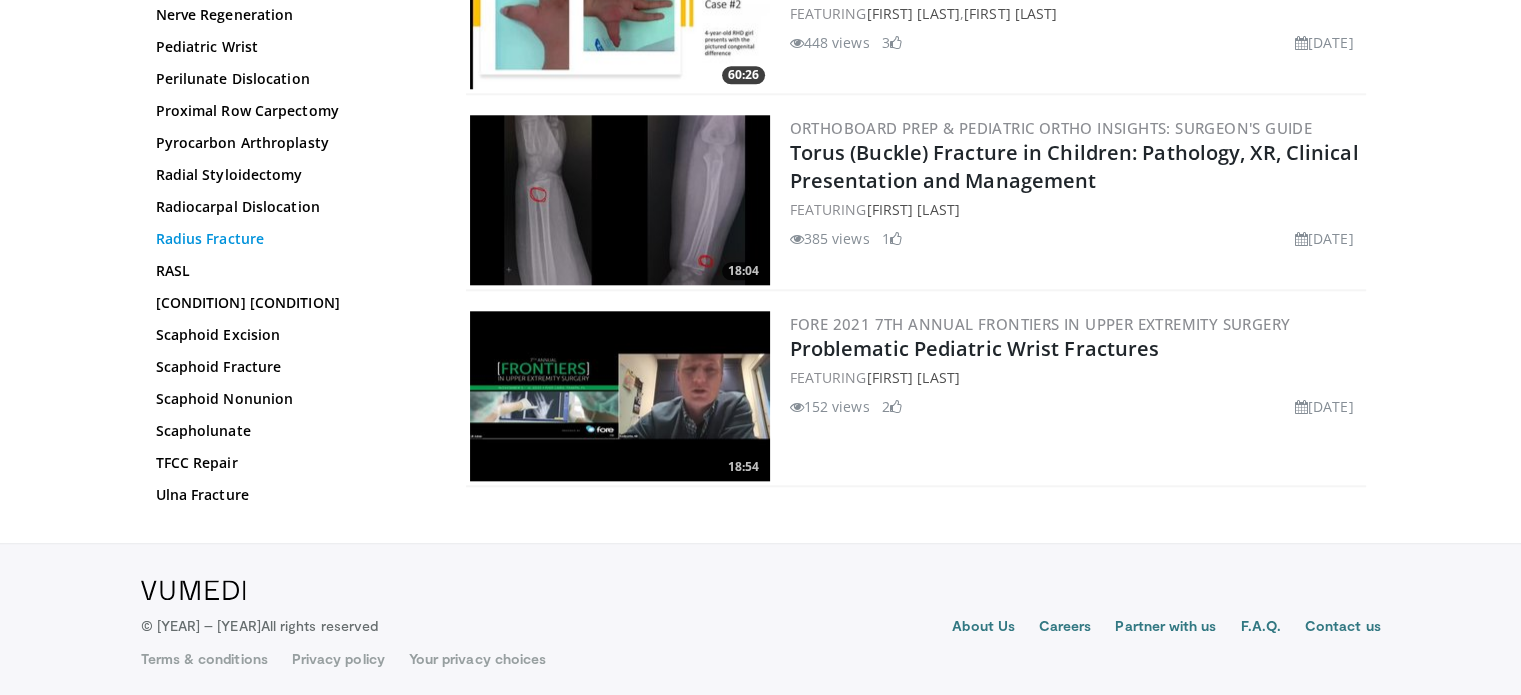 click on "Radius Fracture" at bounding box center [291, 239] 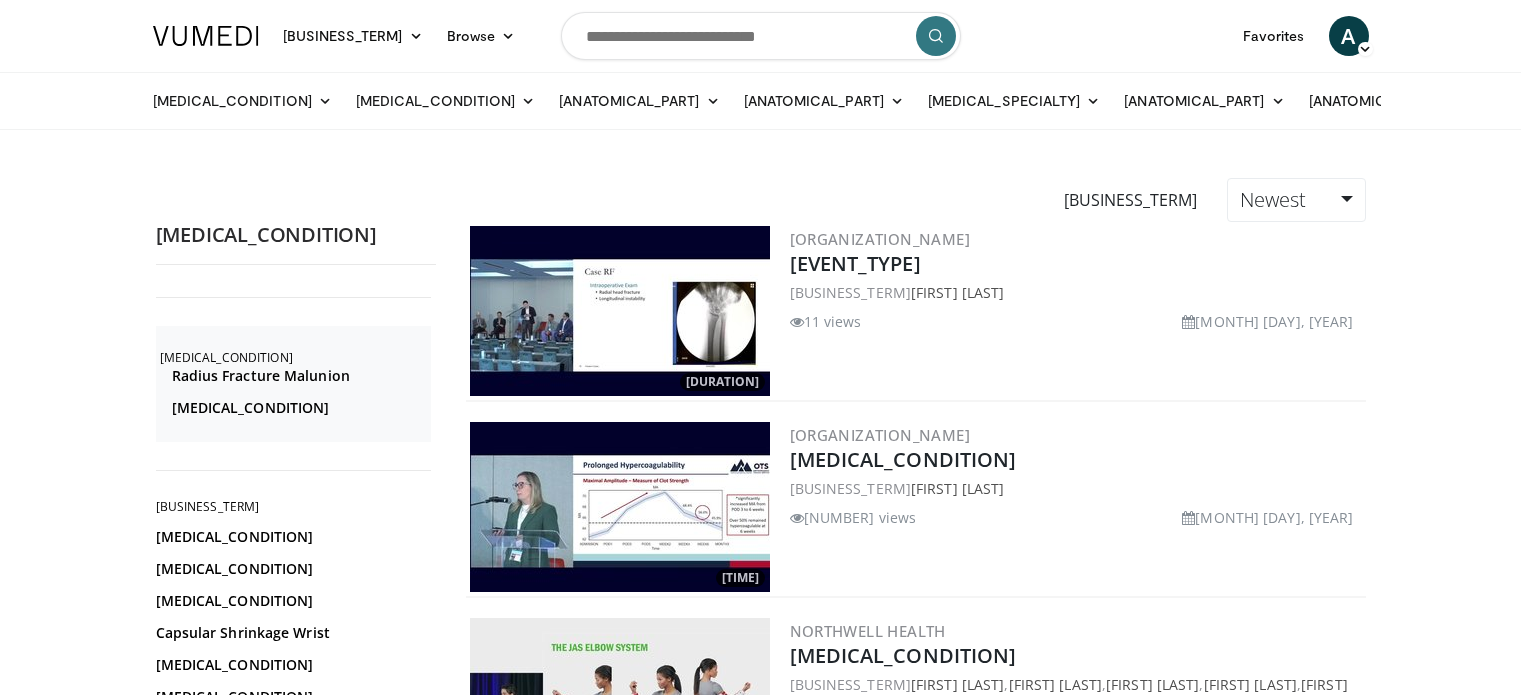 scroll, scrollTop: 0, scrollLeft: 0, axis: both 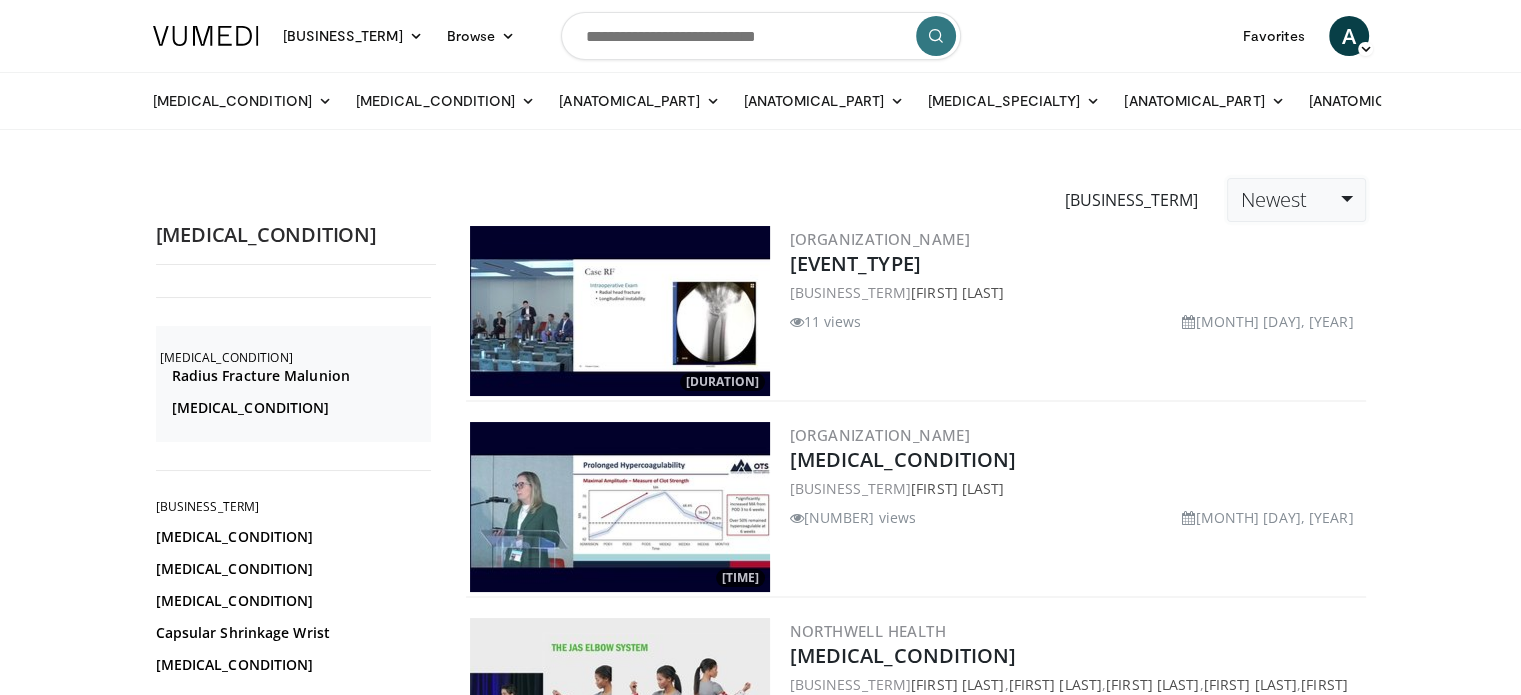 click on "Newest" at bounding box center [1296, 200] 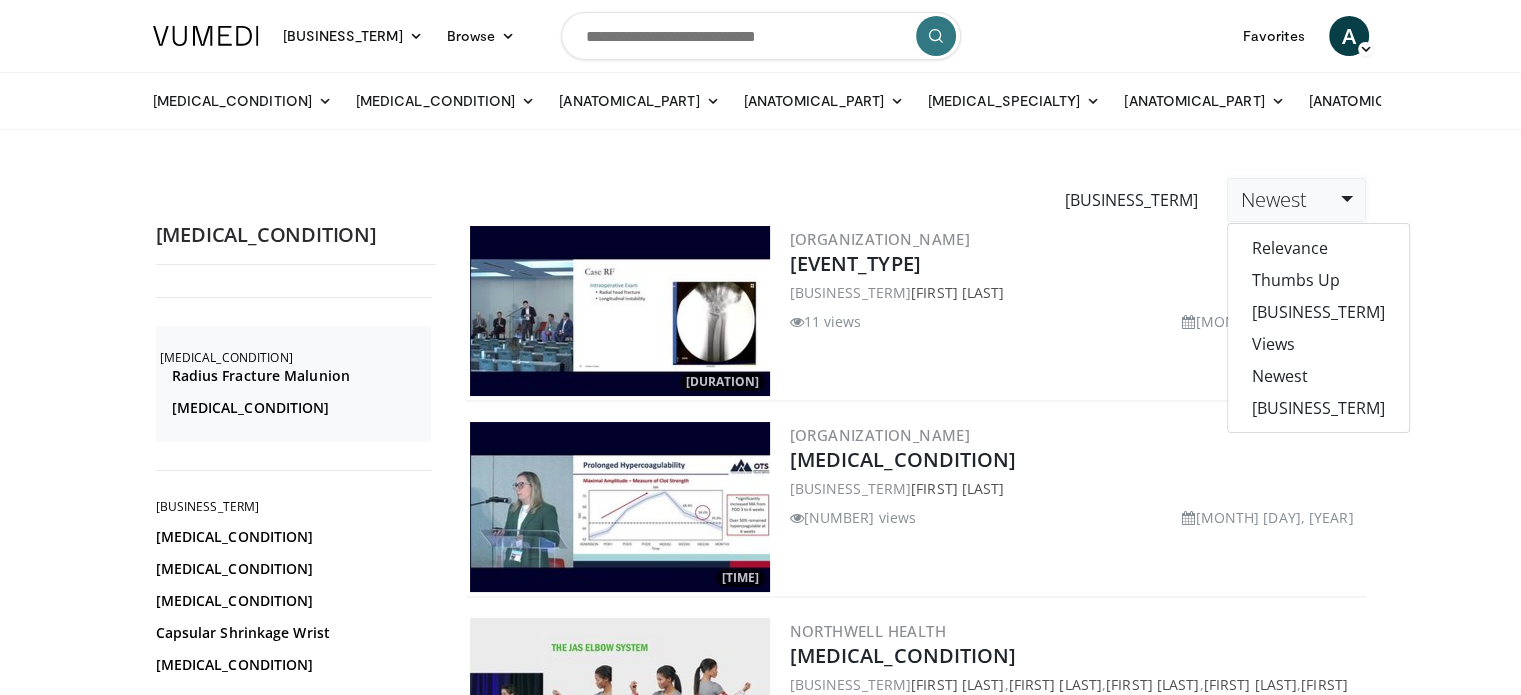 click on "Newest" at bounding box center (1296, 200) 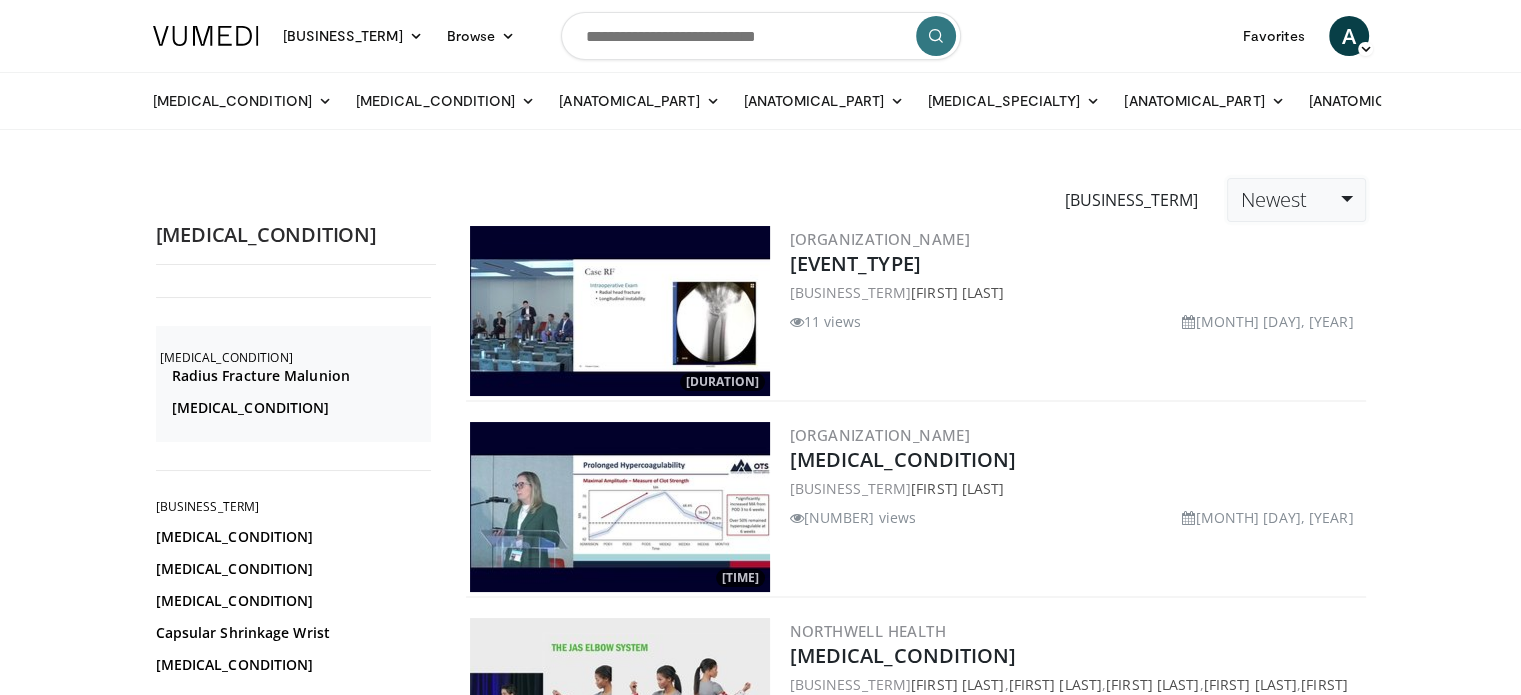 click on "Newest" at bounding box center [1296, 200] 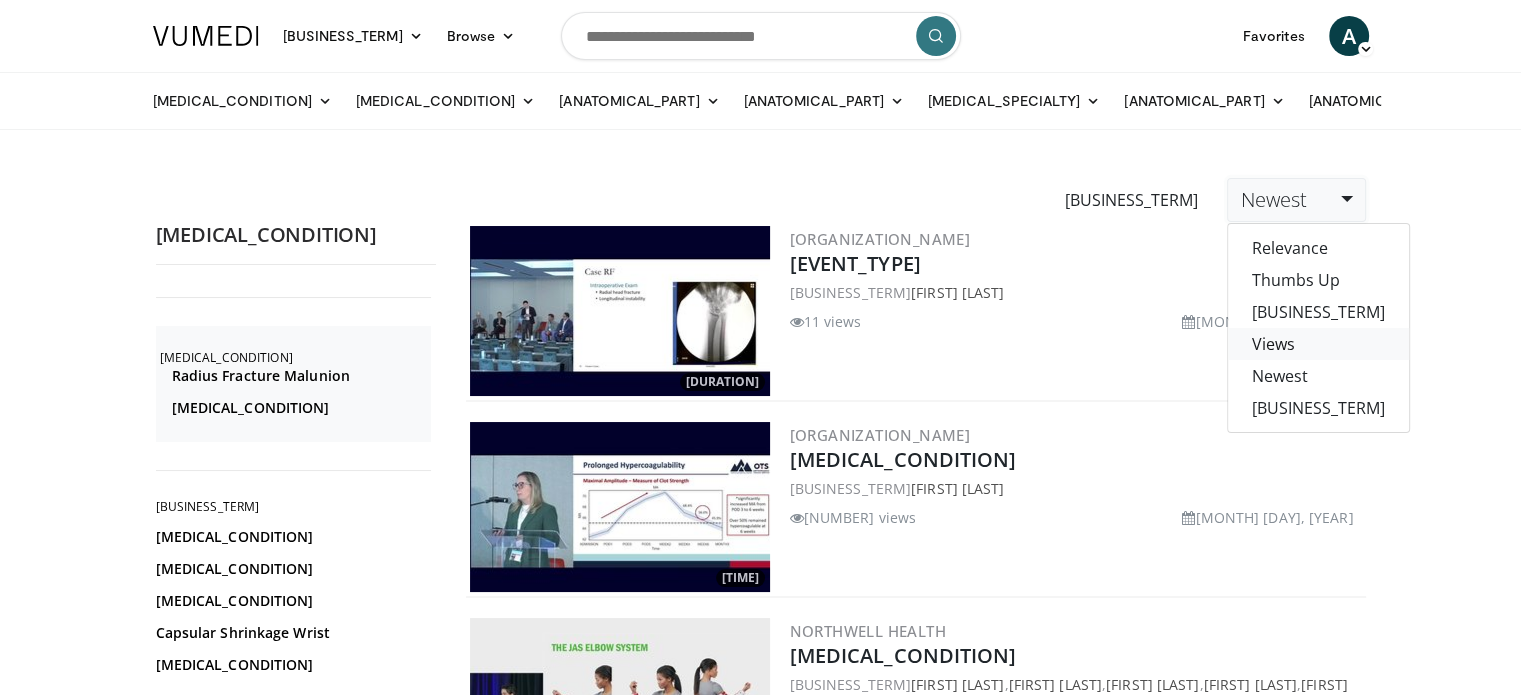 click on "Views" at bounding box center [1318, 344] 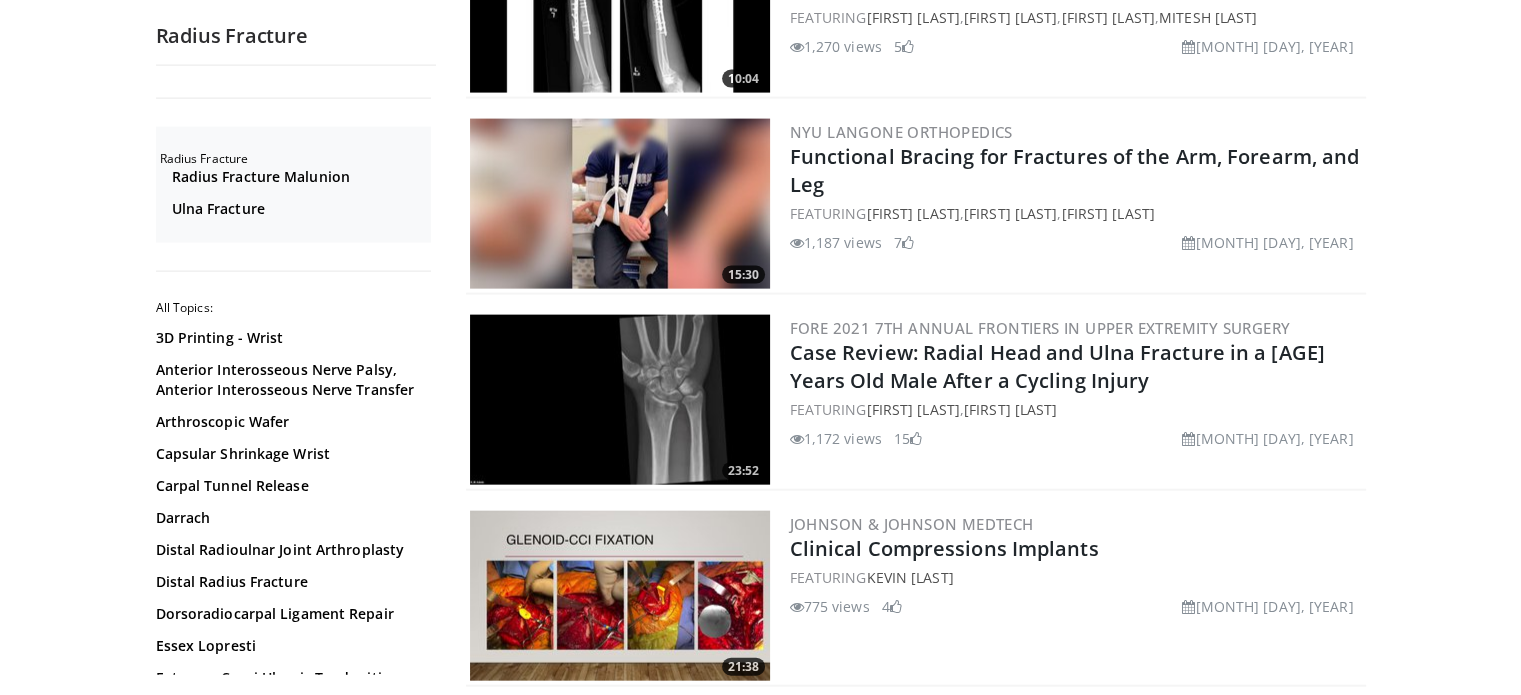 scroll, scrollTop: 4468, scrollLeft: 0, axis: vertical 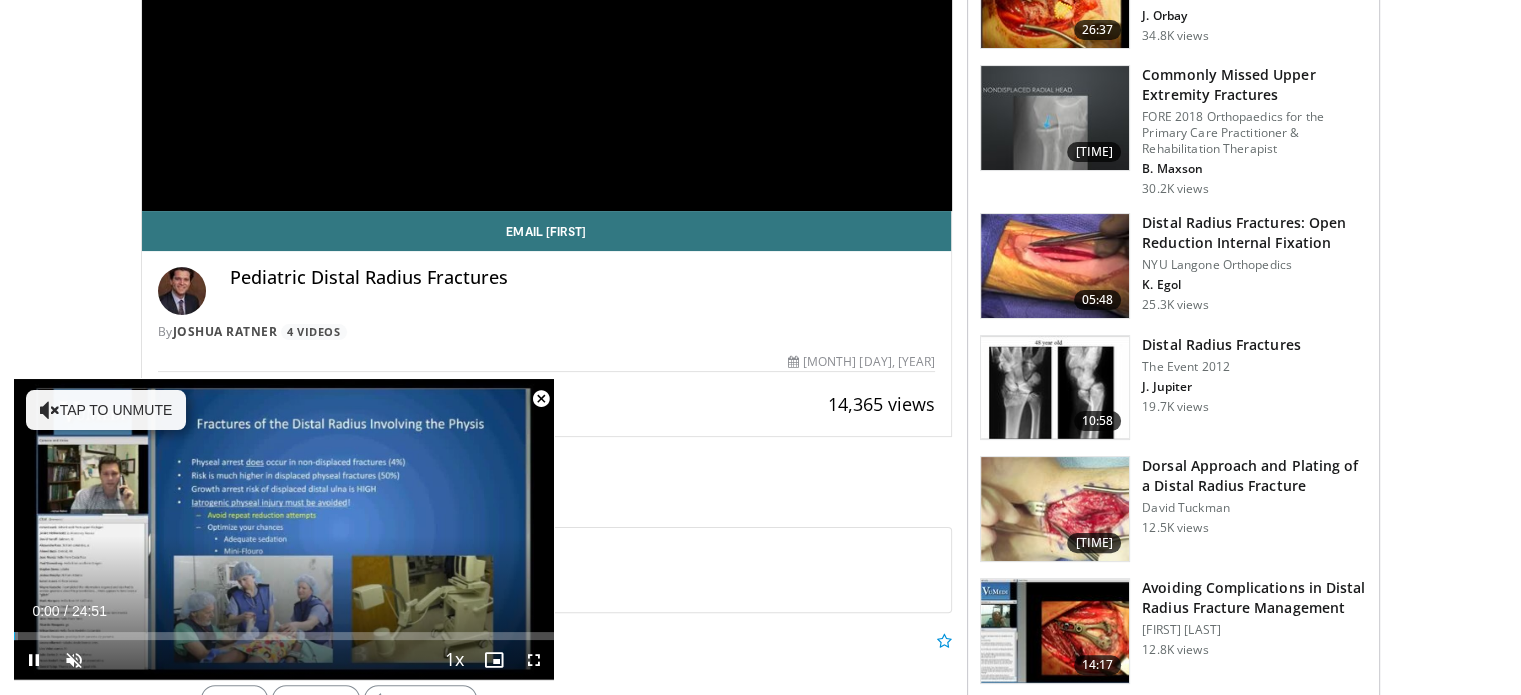 click at bounding box center [541, 399] 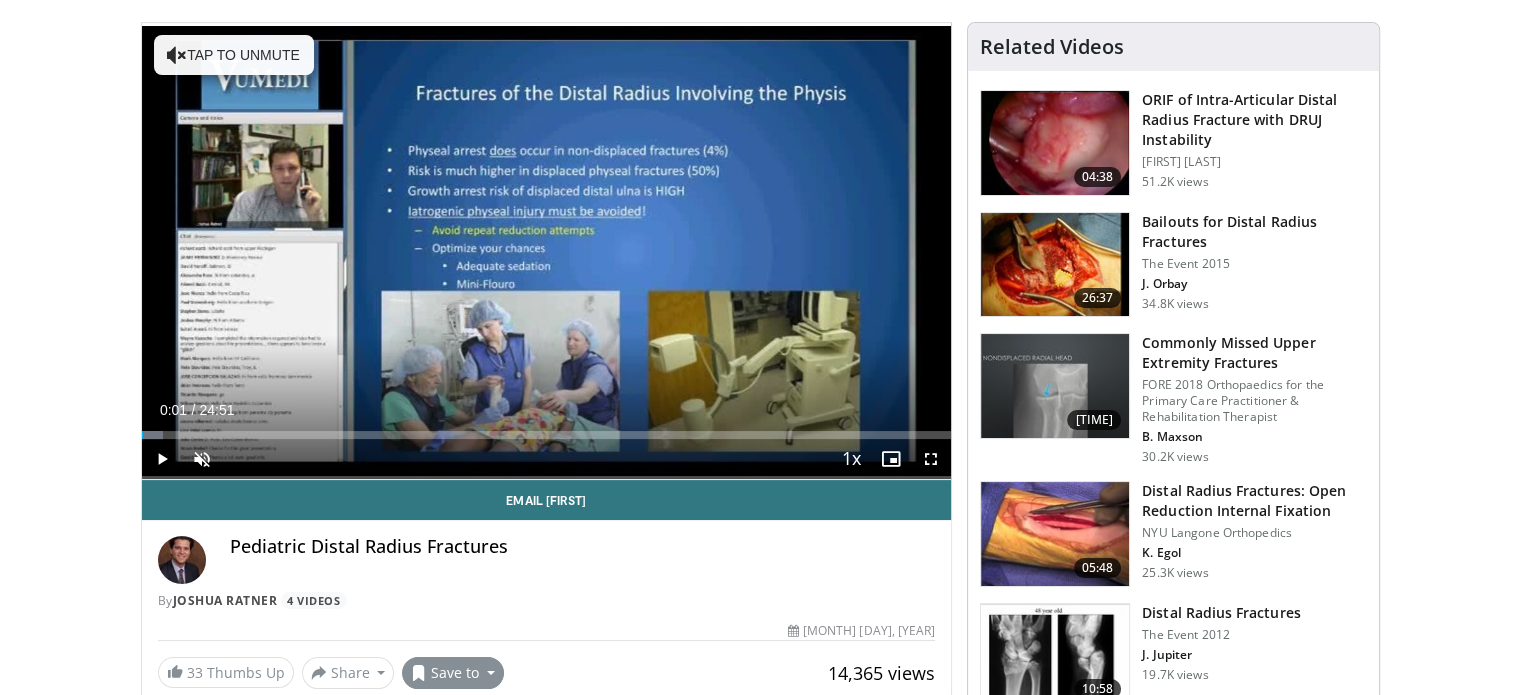 scroll, scrollTop: 100, scrollLeft: 0, axis: vertical 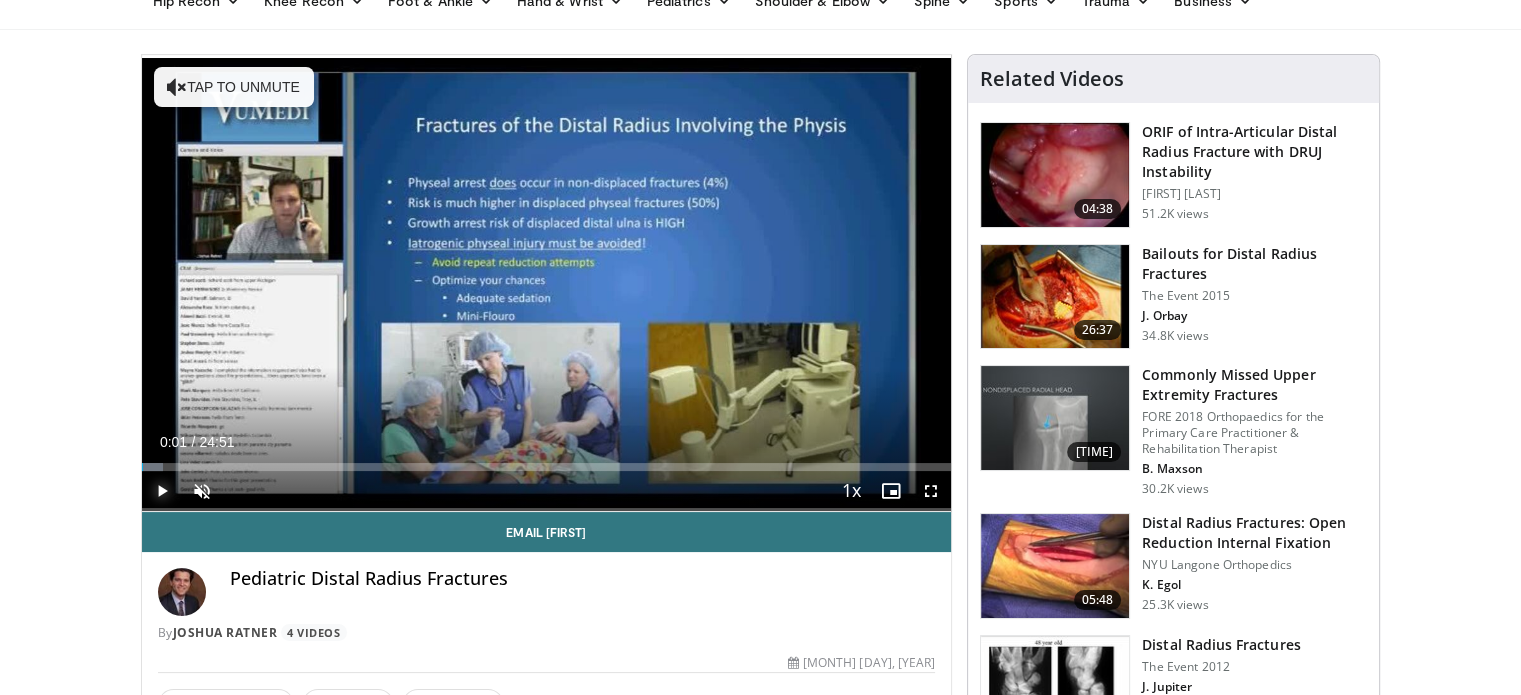 click at bounding box center [162, 491] 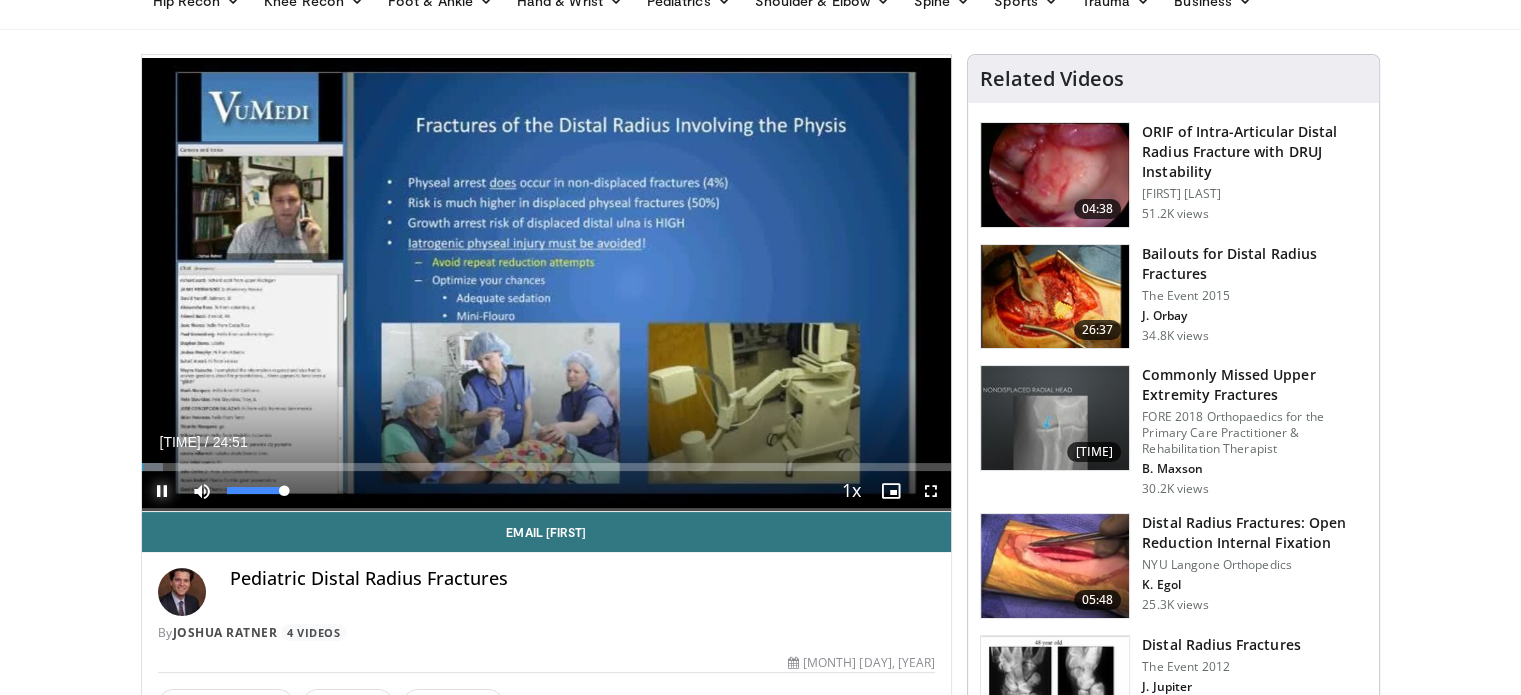 drag, startPoint x: 235, startPoint y: 487, endPoint x: 319, endPoint y: 498, distance: 84.71718 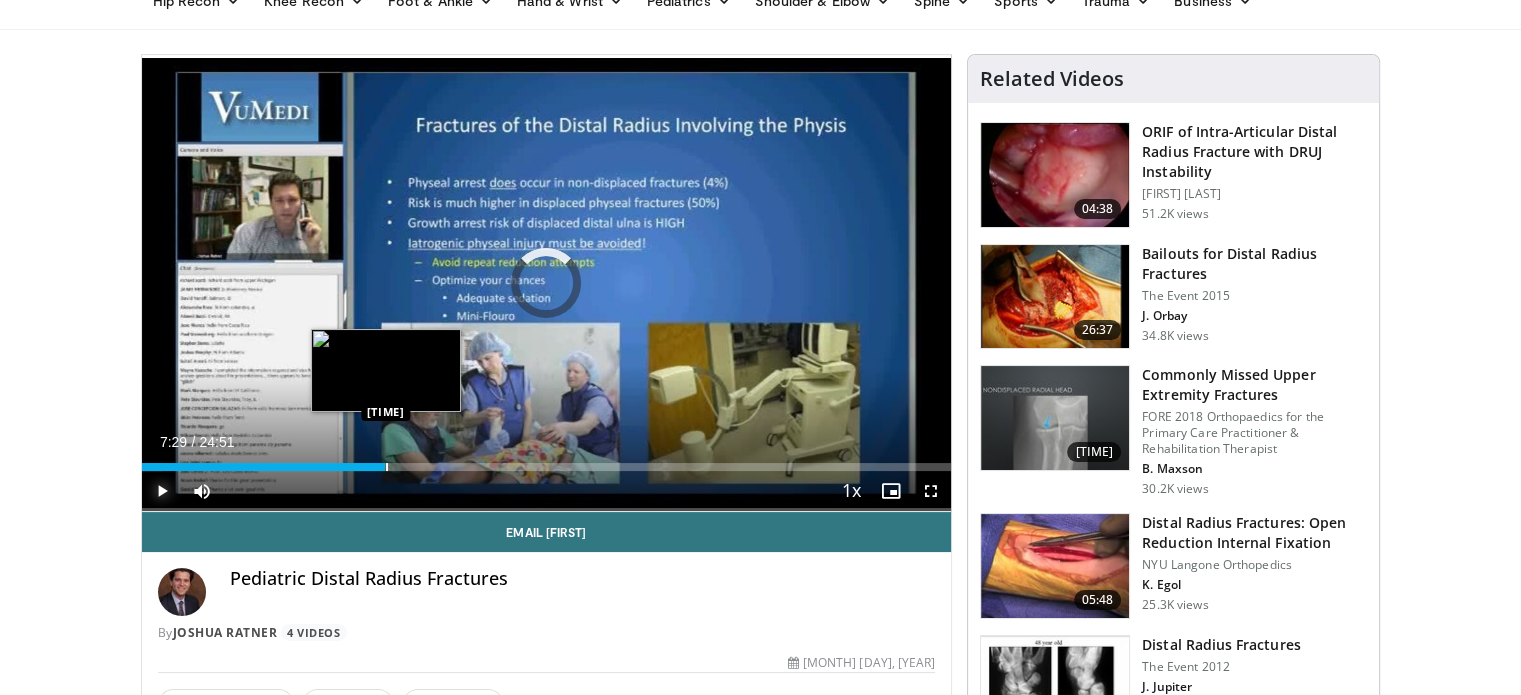 click at bounding box center (387, 467) 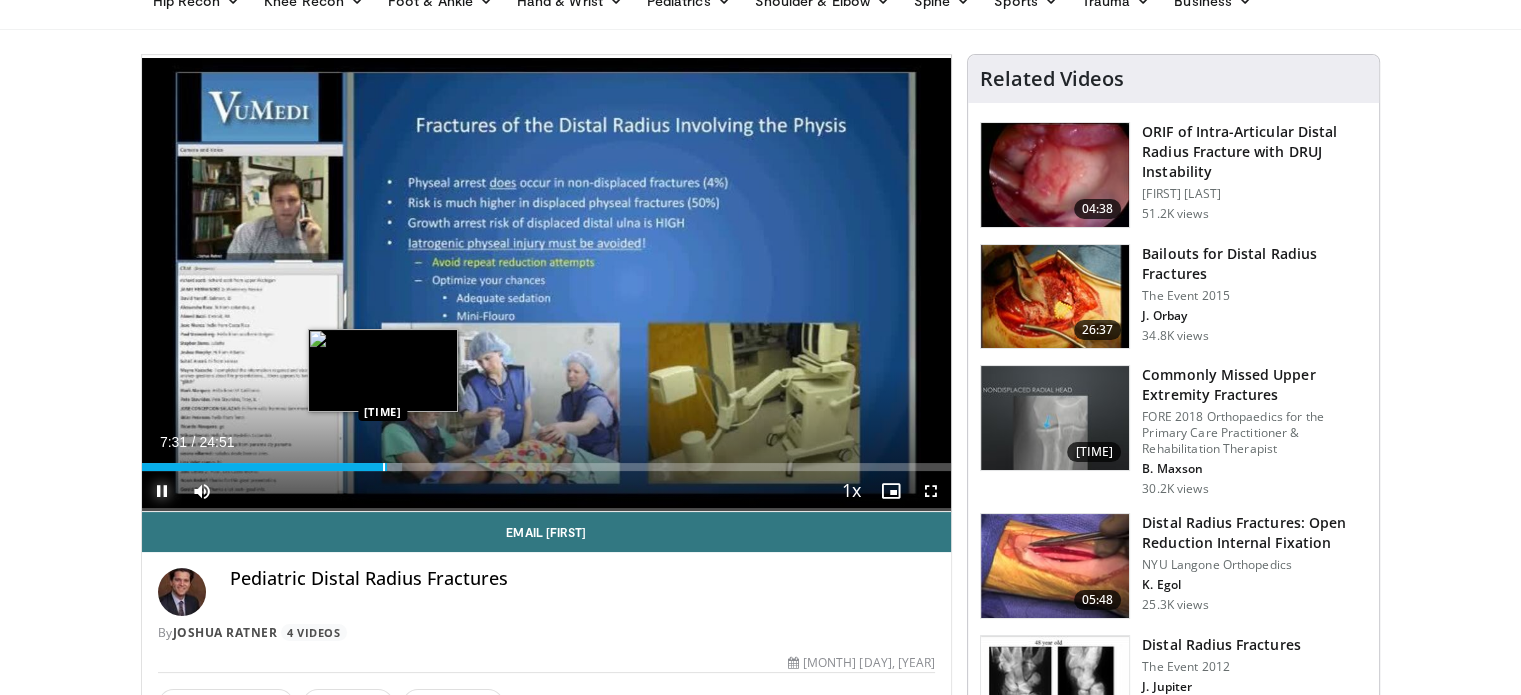 click at bounding box center [384, 467] 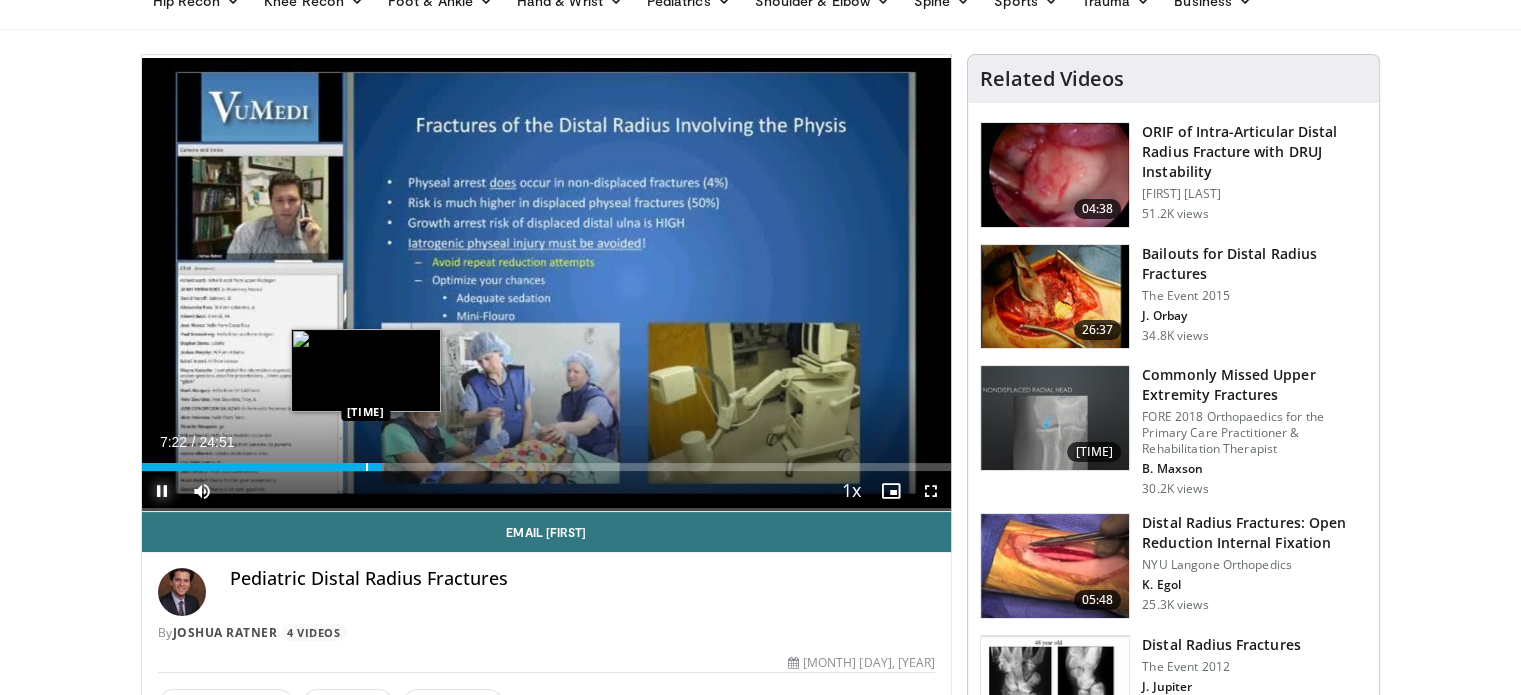 click on "[TIME]" at bounding box center [262, 467] 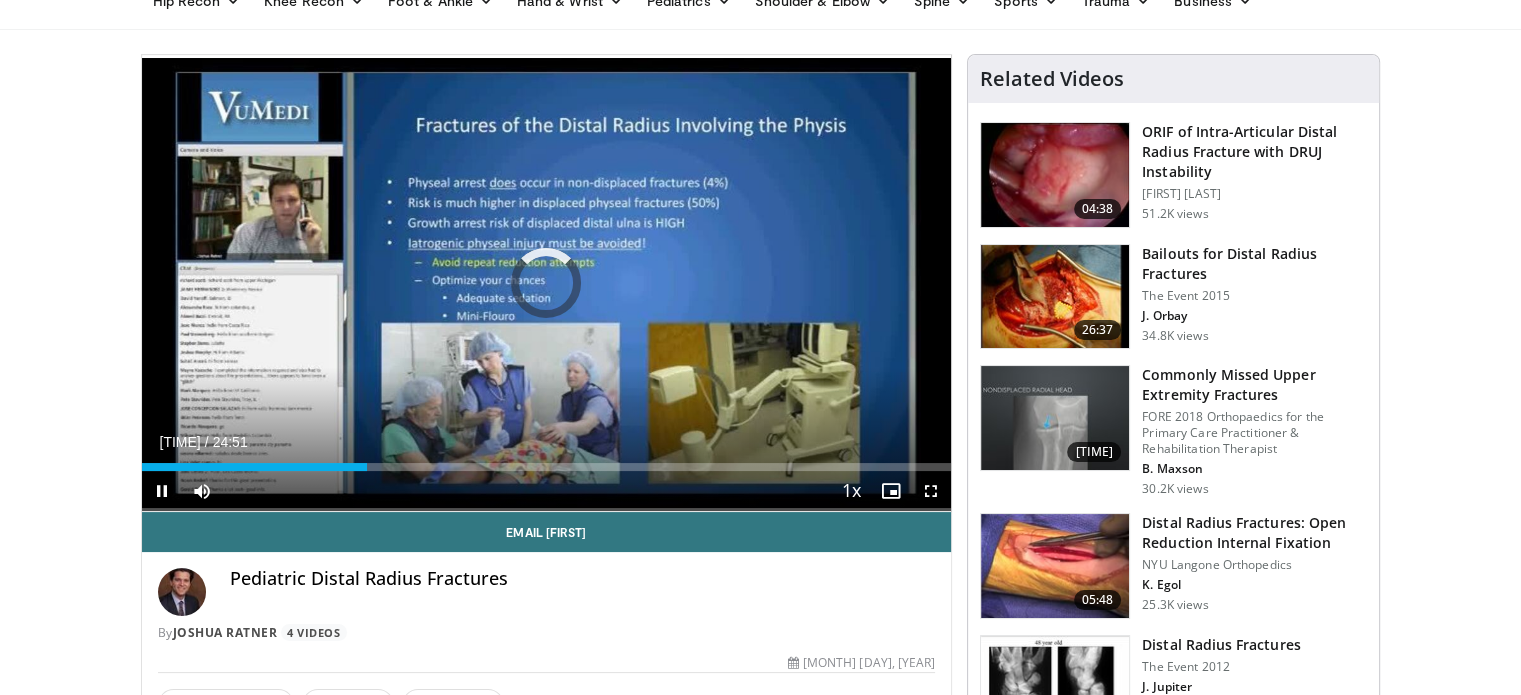 click on "Current Time  [TIME] / Duration  [DURATION] Pause Skip Backward Skip Forward Mute 100% Loaded : 0.00% [TIME] [TIME] Stream Type  LIVE Seek to live, currently behind live LIVE   1x Playback Rate 0.5x 0.75x 1x , selected 1.25x 1.5x 1.75x 2x Chapters Chapters Descriptions descriptions off , selected Captions captions settings , opens captions settings dialog captions off , selected Audio Track en (Main) , selected Fullscreen Enable picture-in-picture mode" at bounding box center (547, 491) 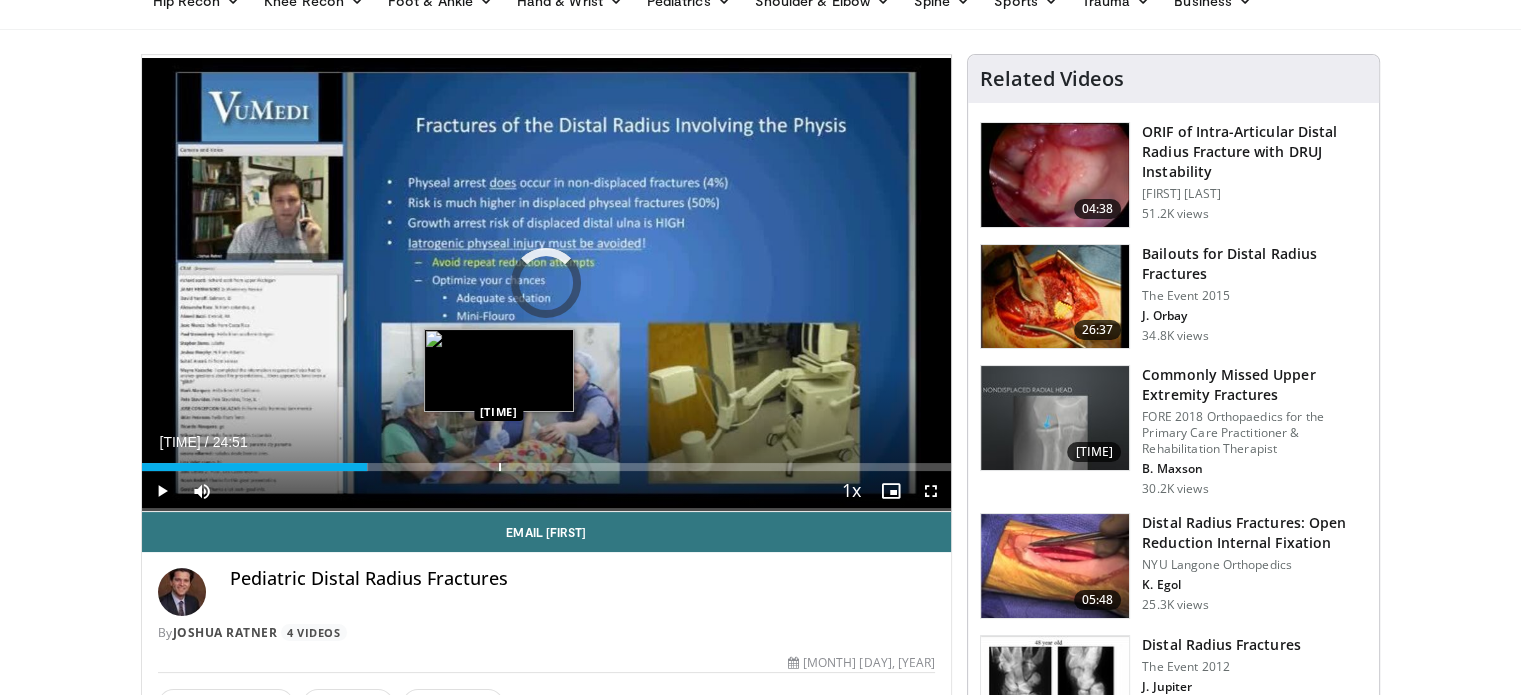 click at bounding box center (500, 467) 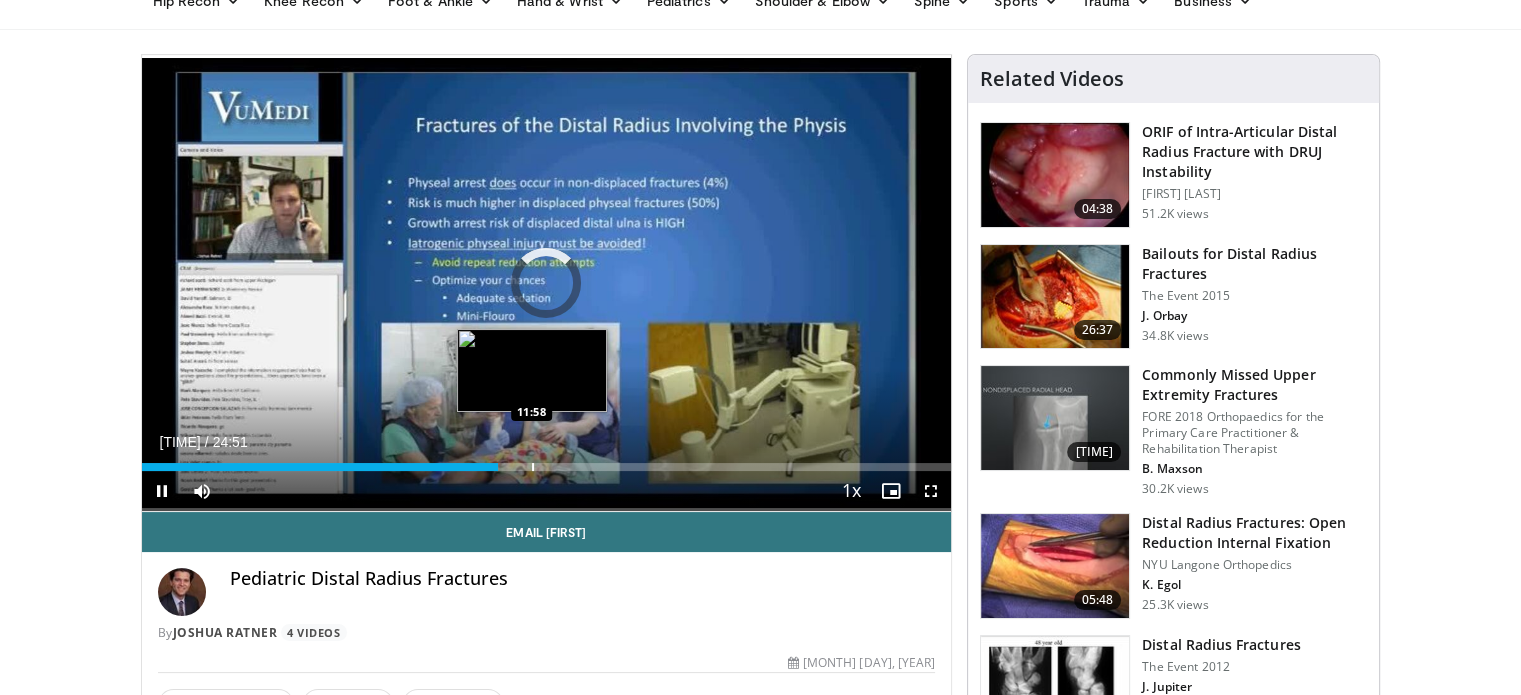 click at bounding box center [533, 467] 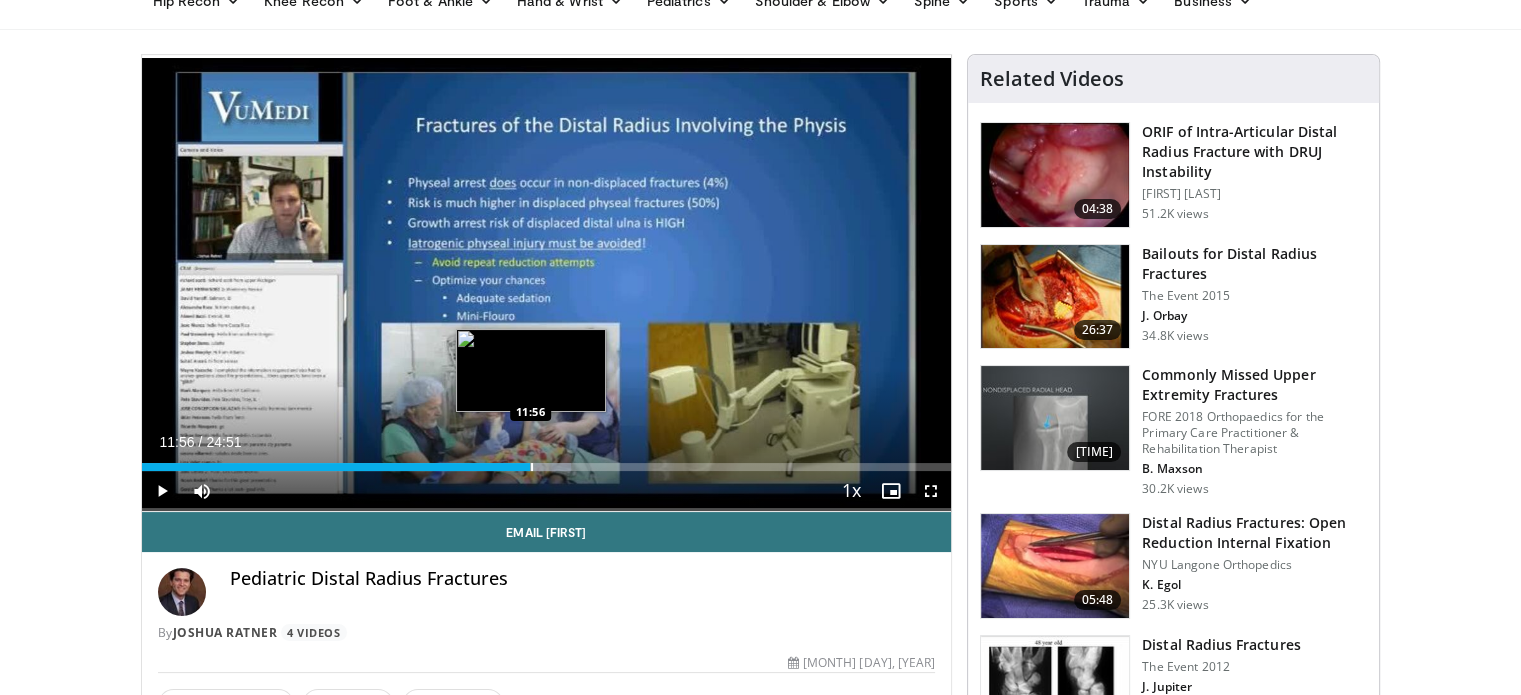 click at bounding box center [532, 467] 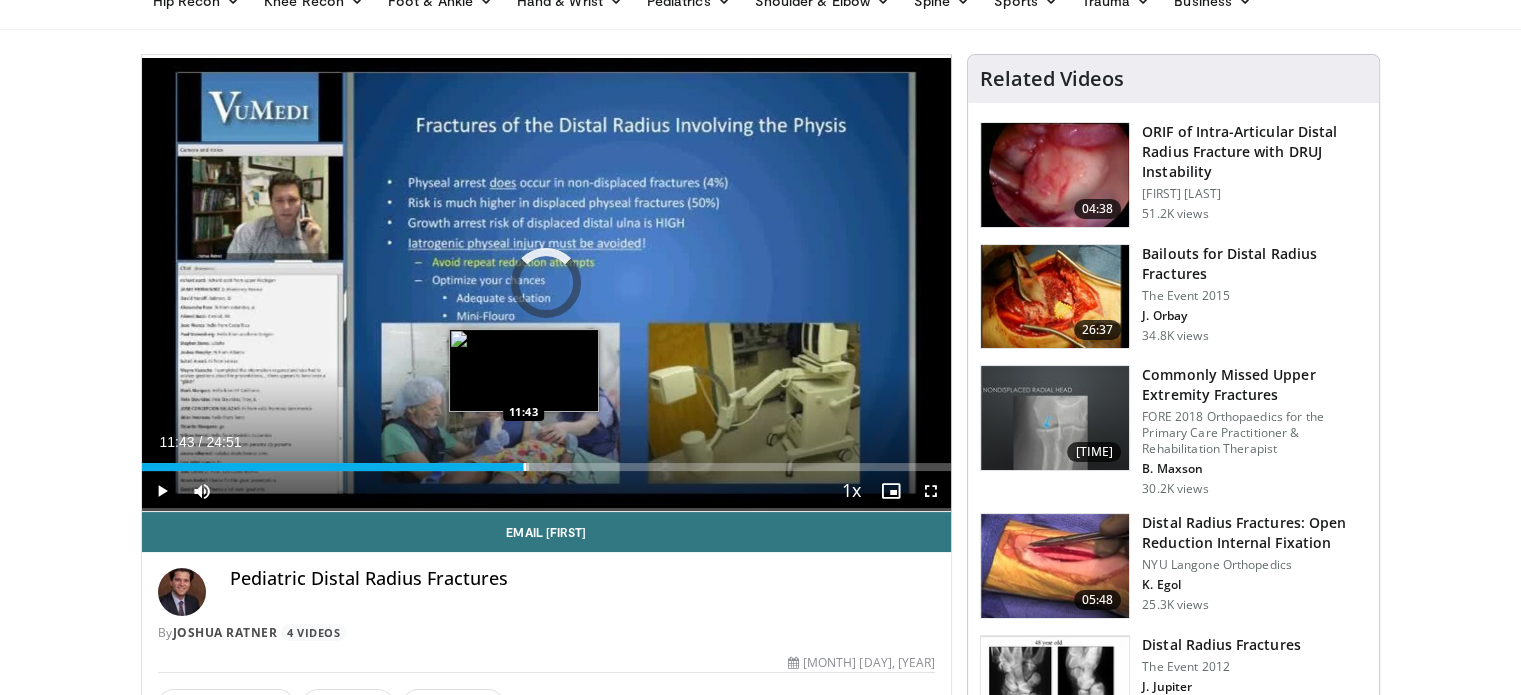 click on "Loaded : 53.00% [TIME] [TIME]" at bounding box center (547, 461) 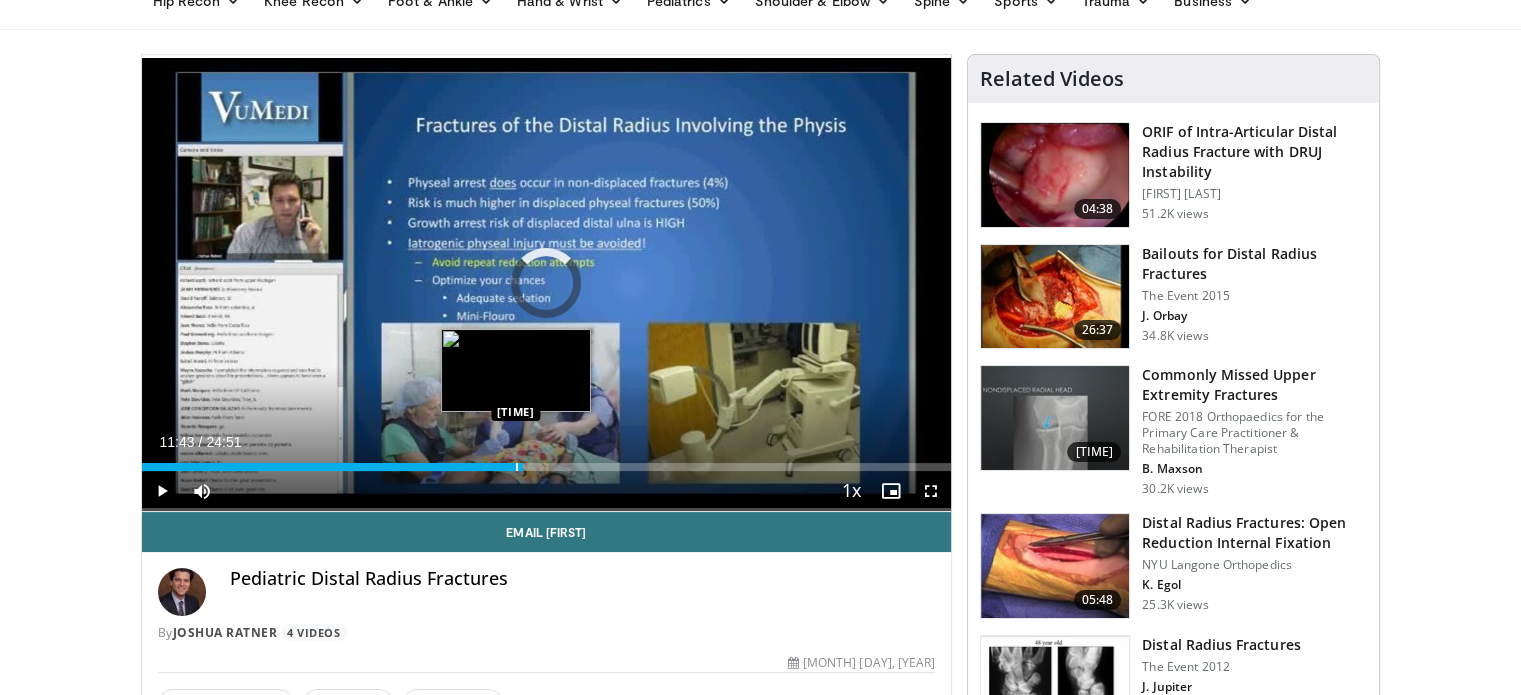 drag, startPoint x: 515, startPoint y: 457, endPoint x: 505, endPoint y: 456, distance: 10.049875 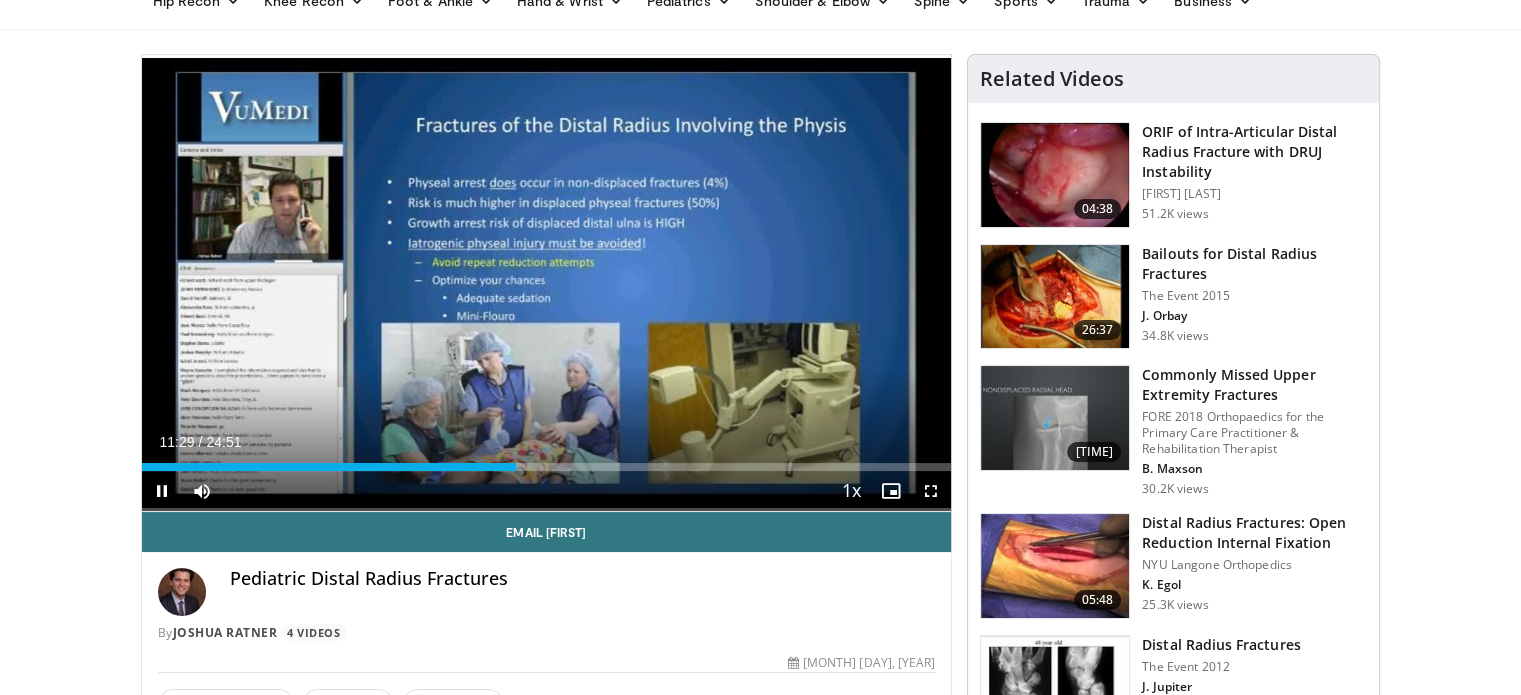 click on "Current Time  [TIME] / Duration  [DURATION]" at bounding box center [547, 442] 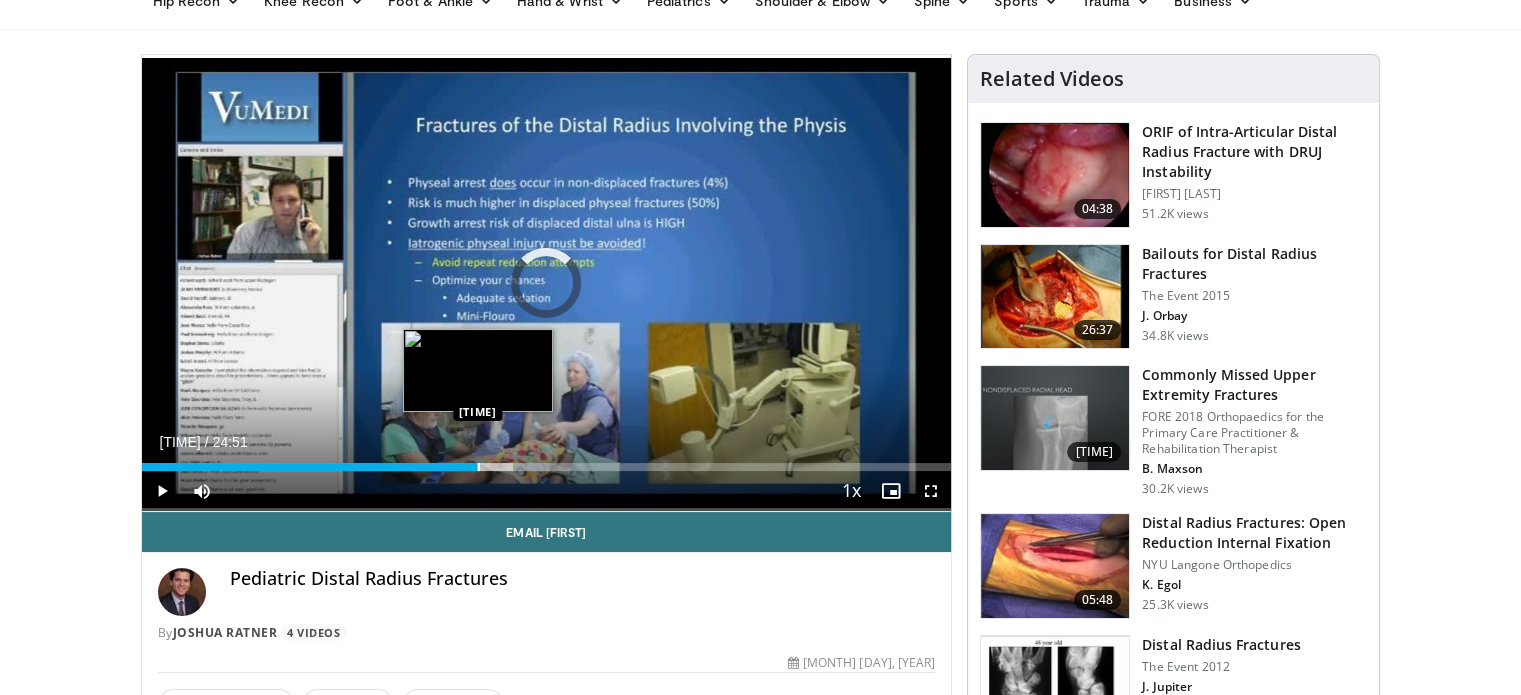 click at bounding box center (479, 467) 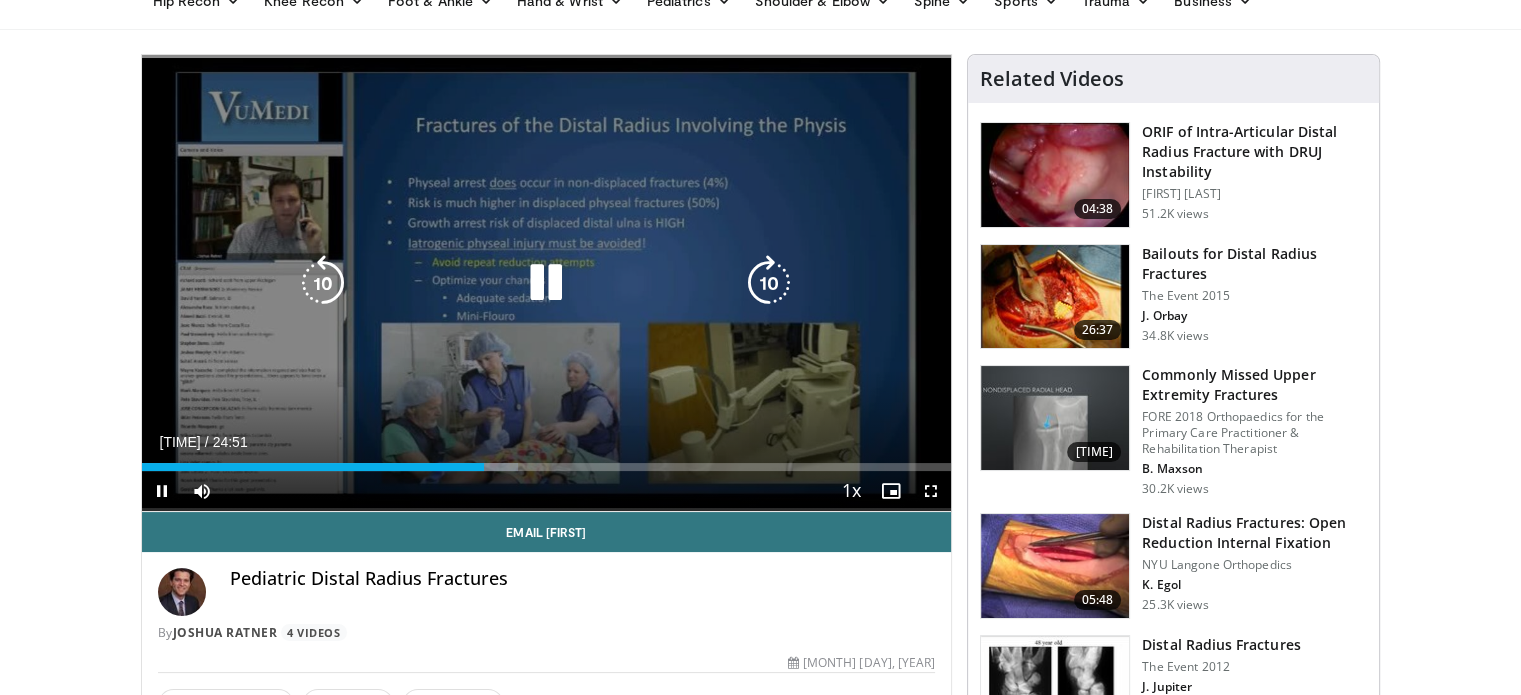 click at bounding box center (546, 283) 